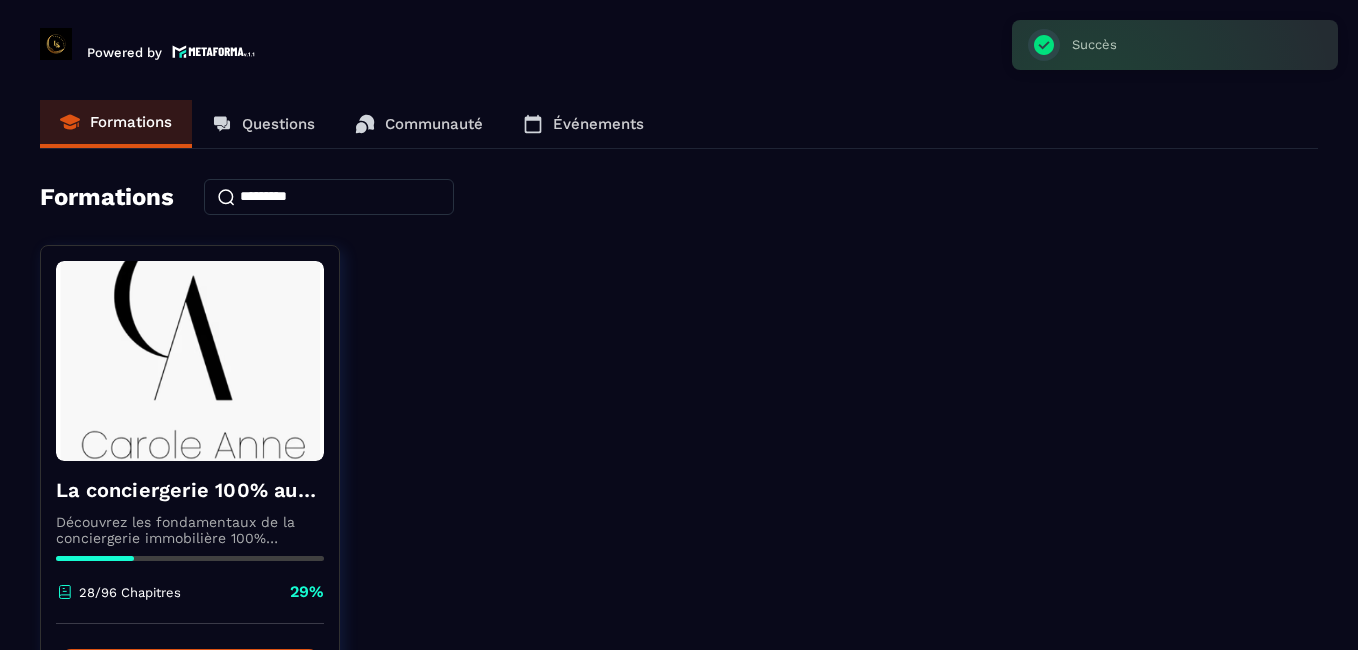 scroll, scrollTop: 0, scrollLeft: 0, axis: both 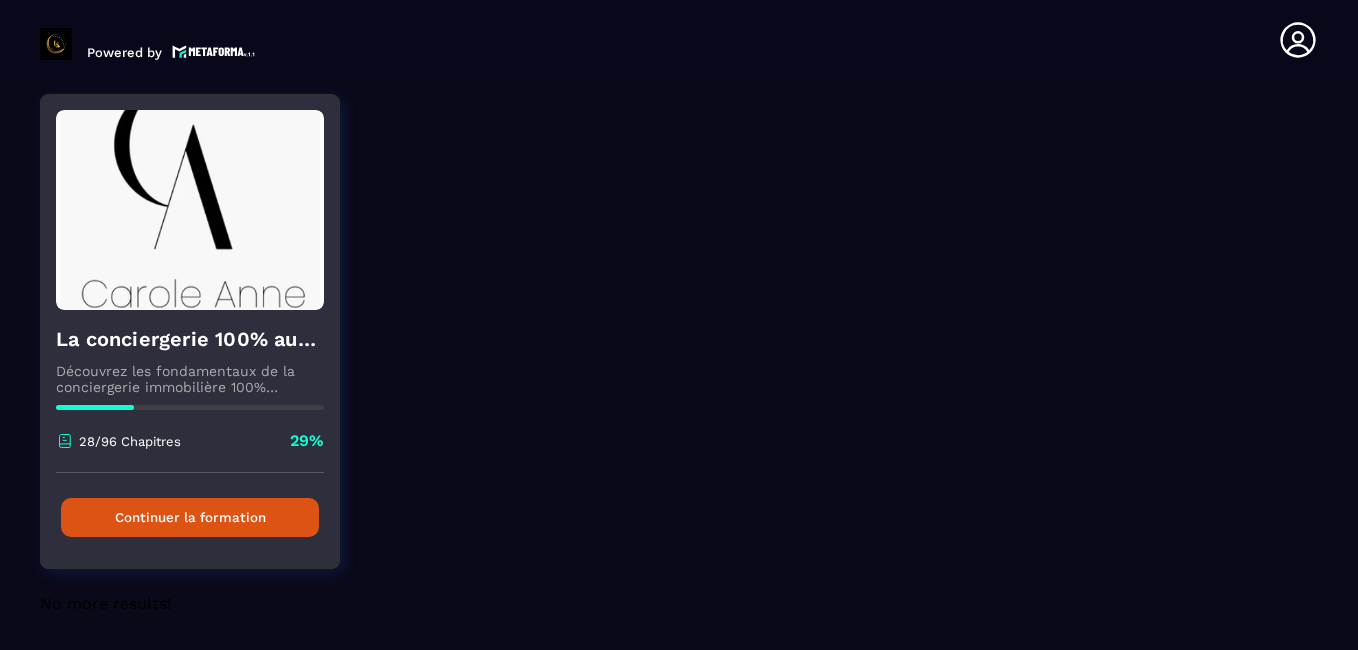 click on "Continuer la formation" at bounding box center [190, 517] 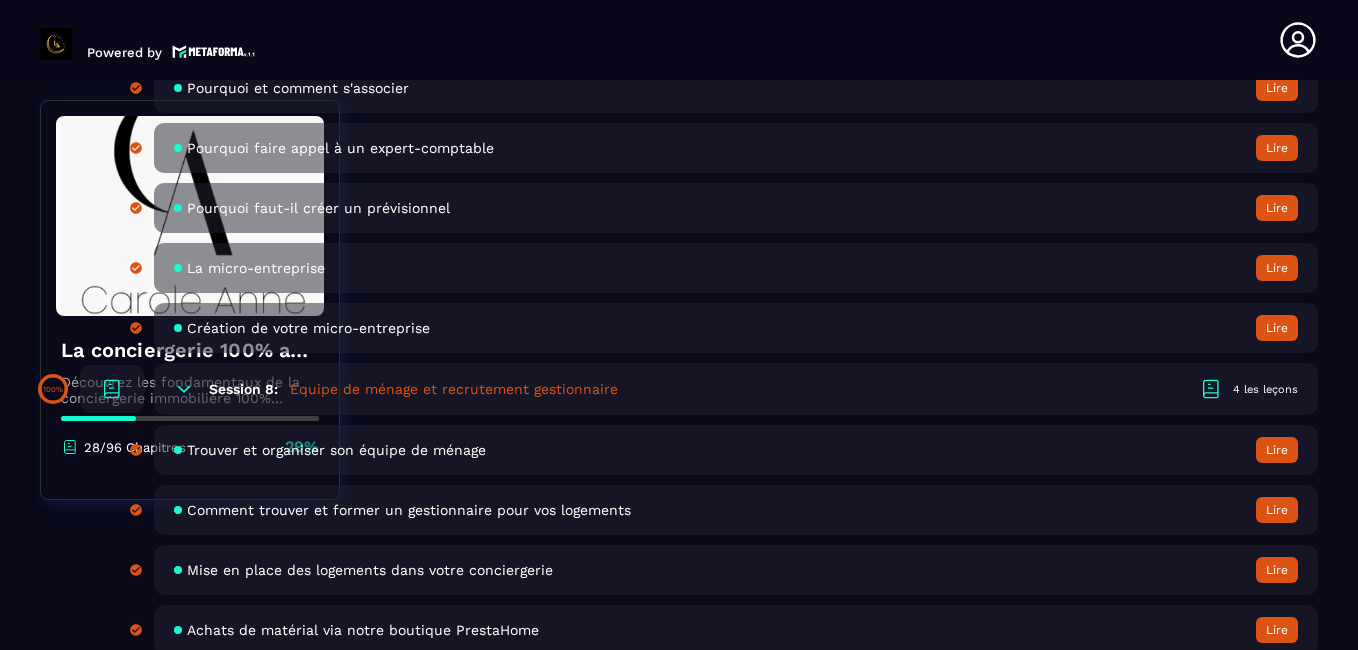 scroll, scrollTop: 2013, scrollLeft: 0, axis: vertical 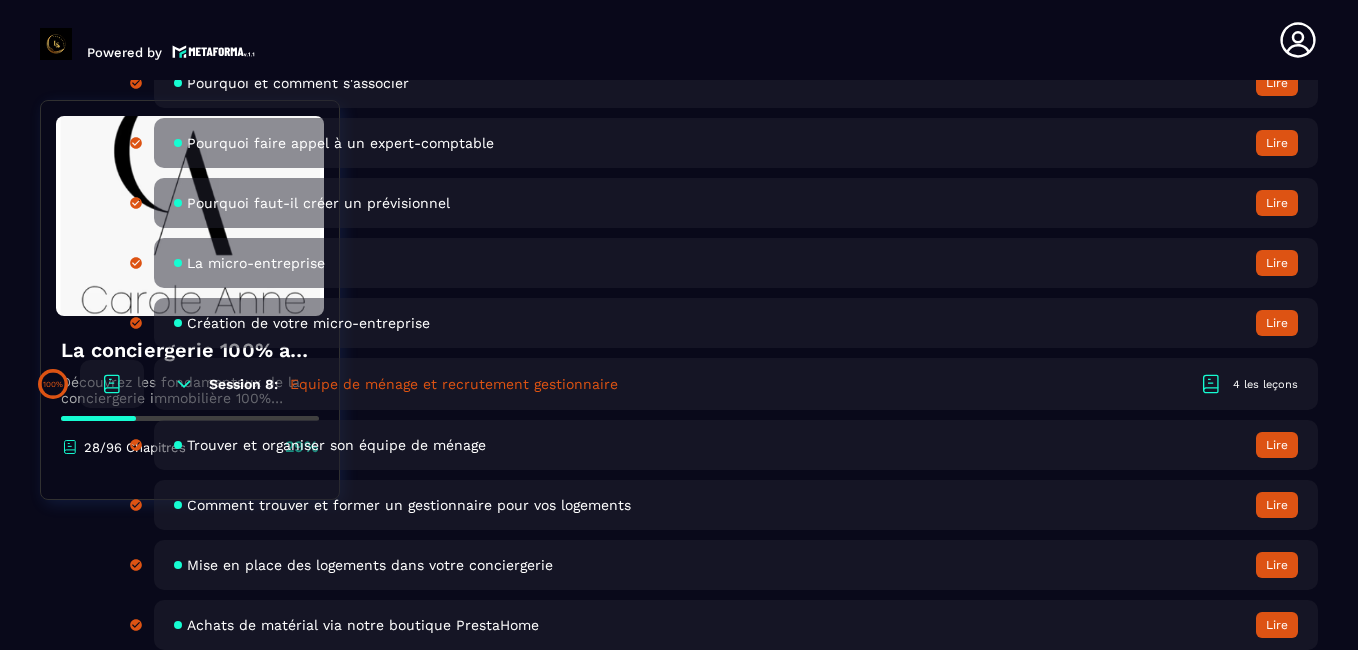 click 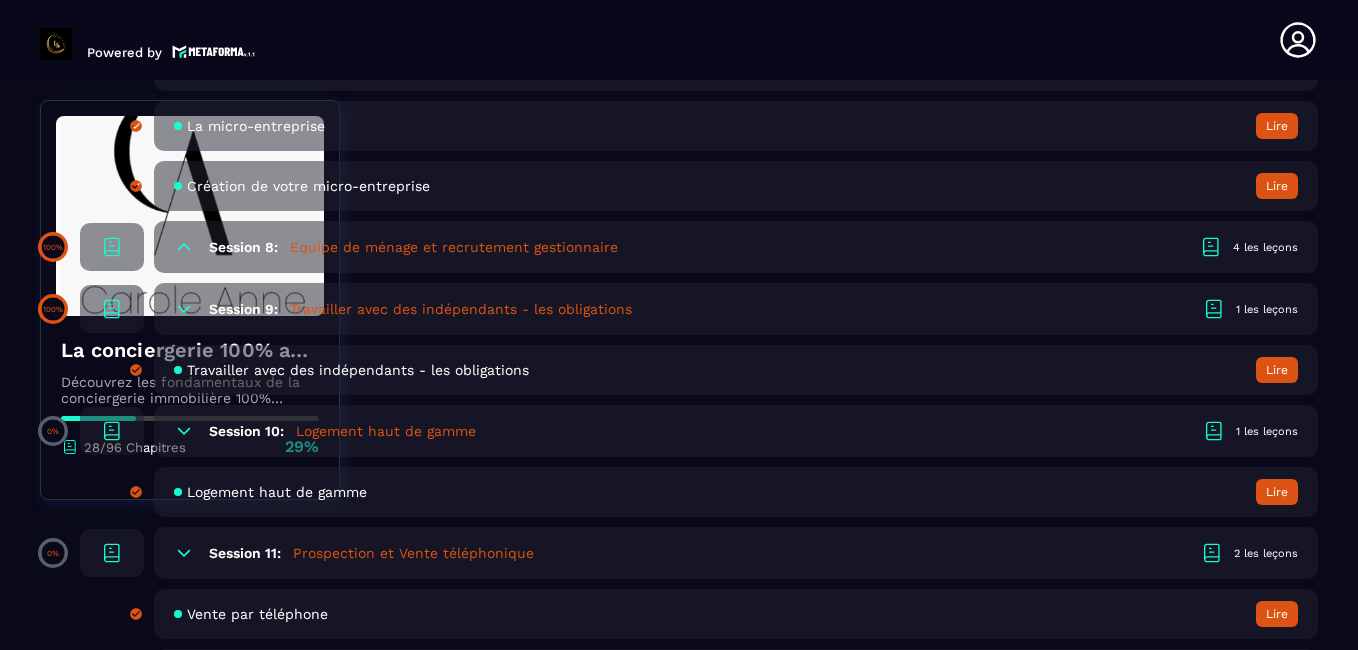 scroll, scrollTop: 2151, scrollLeft: 0, axis: vertical 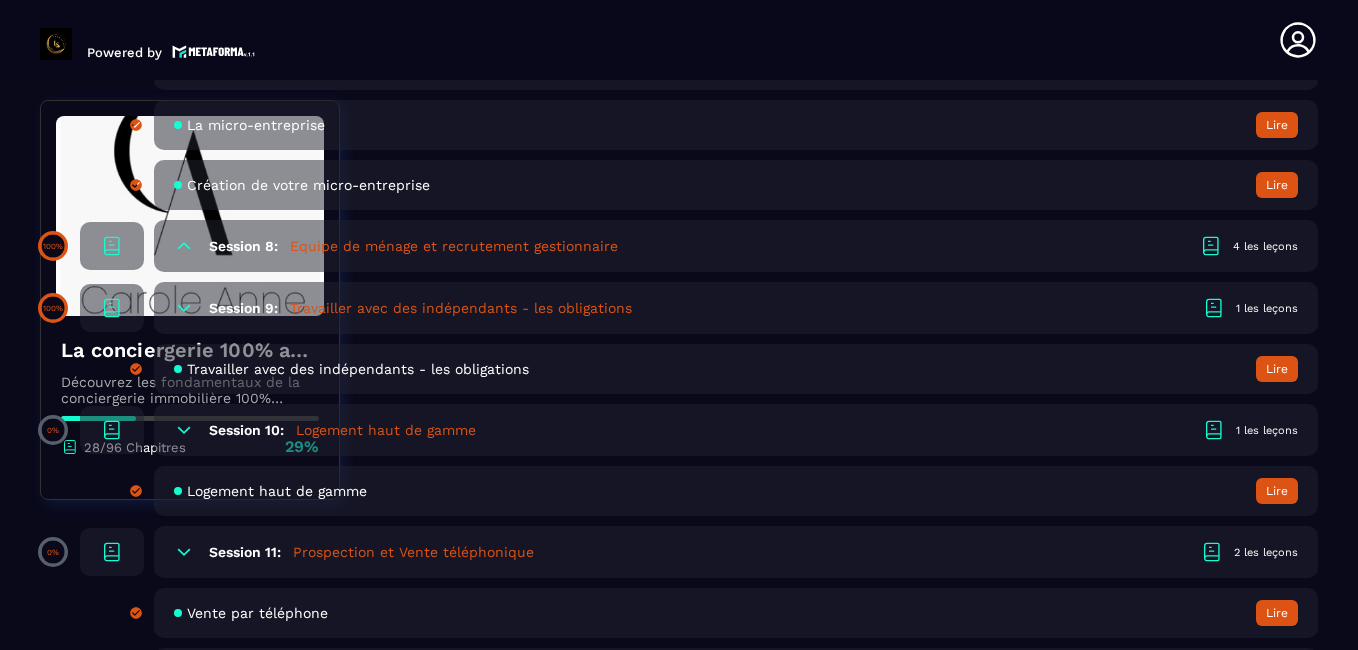 click 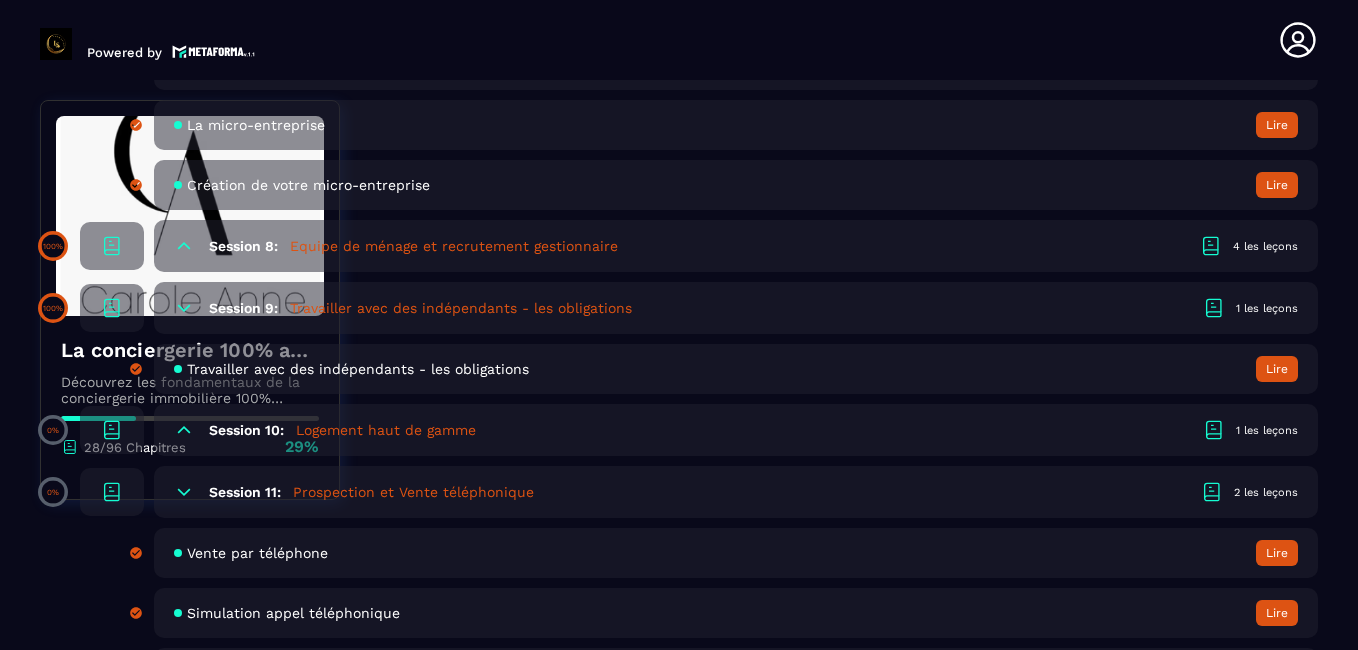 click 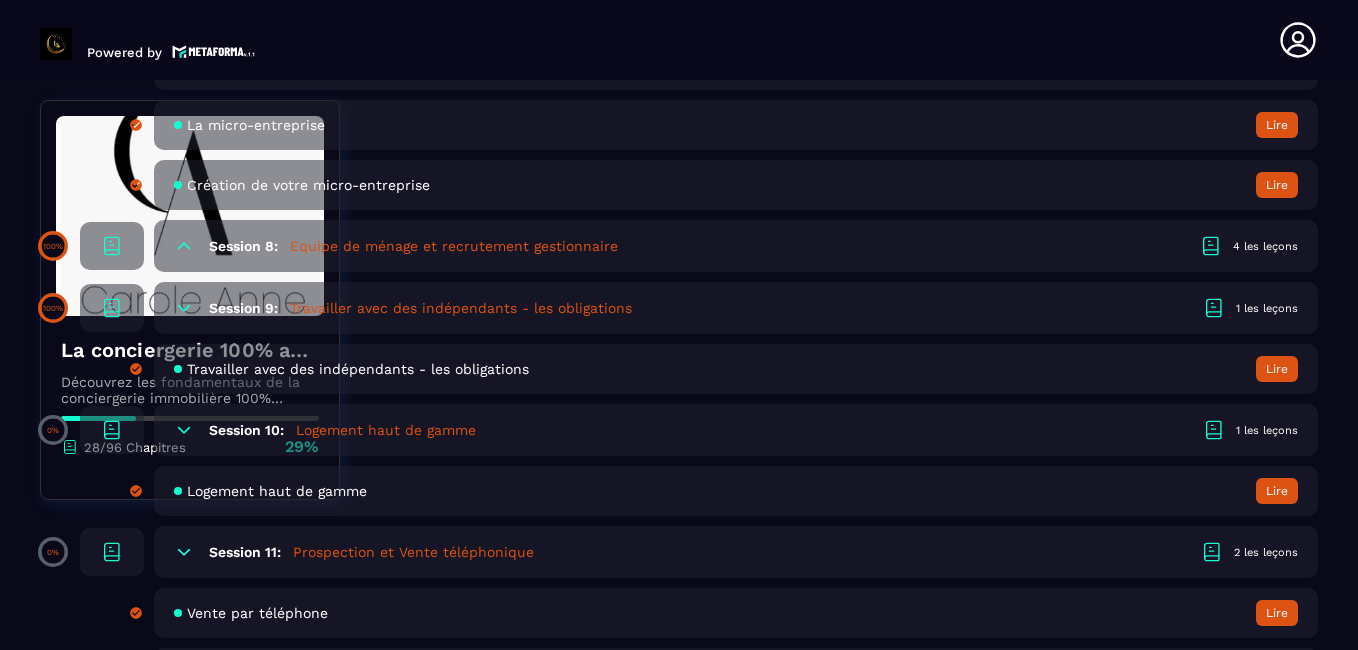 click 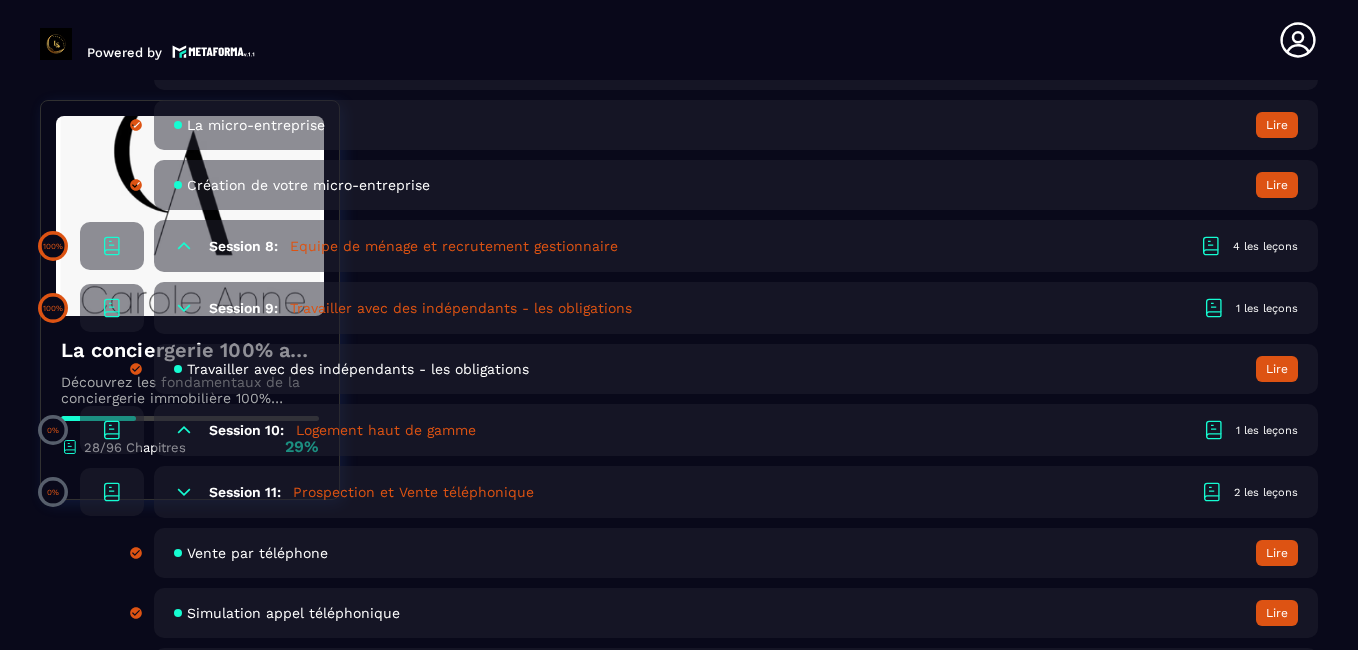 click 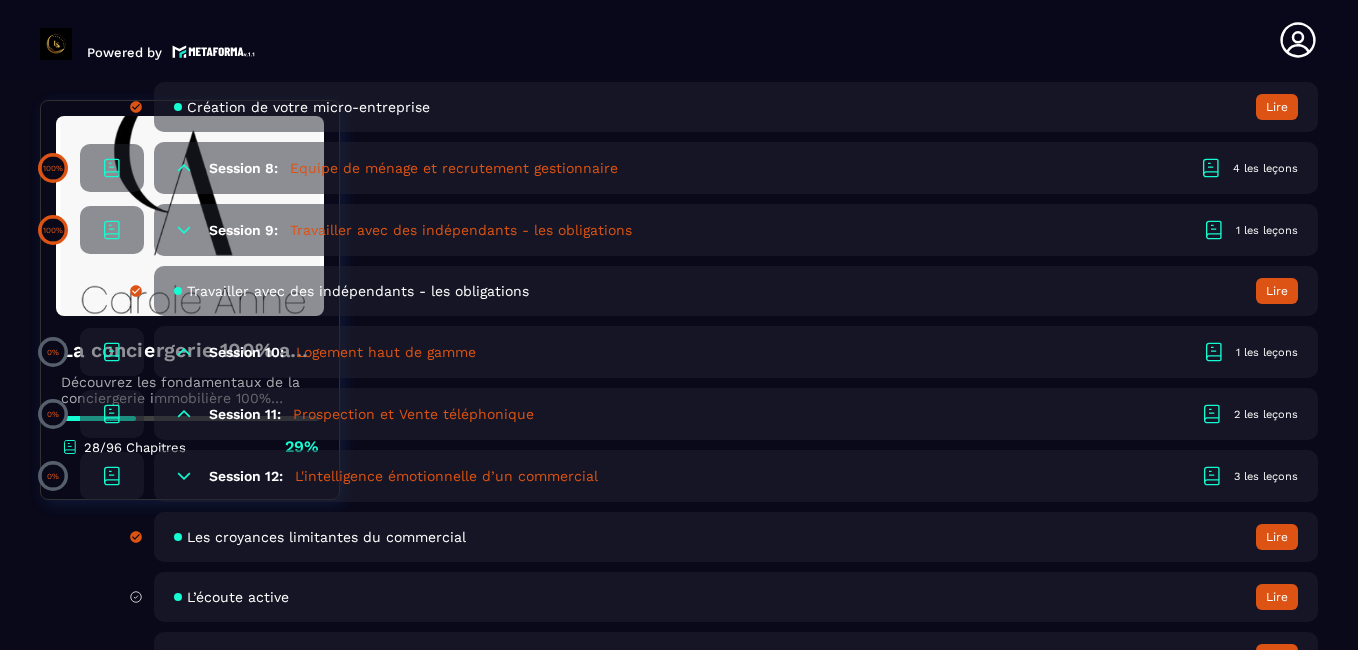 scroll, scrollTop: 2230, scrollLeft: 0, axis: vertical 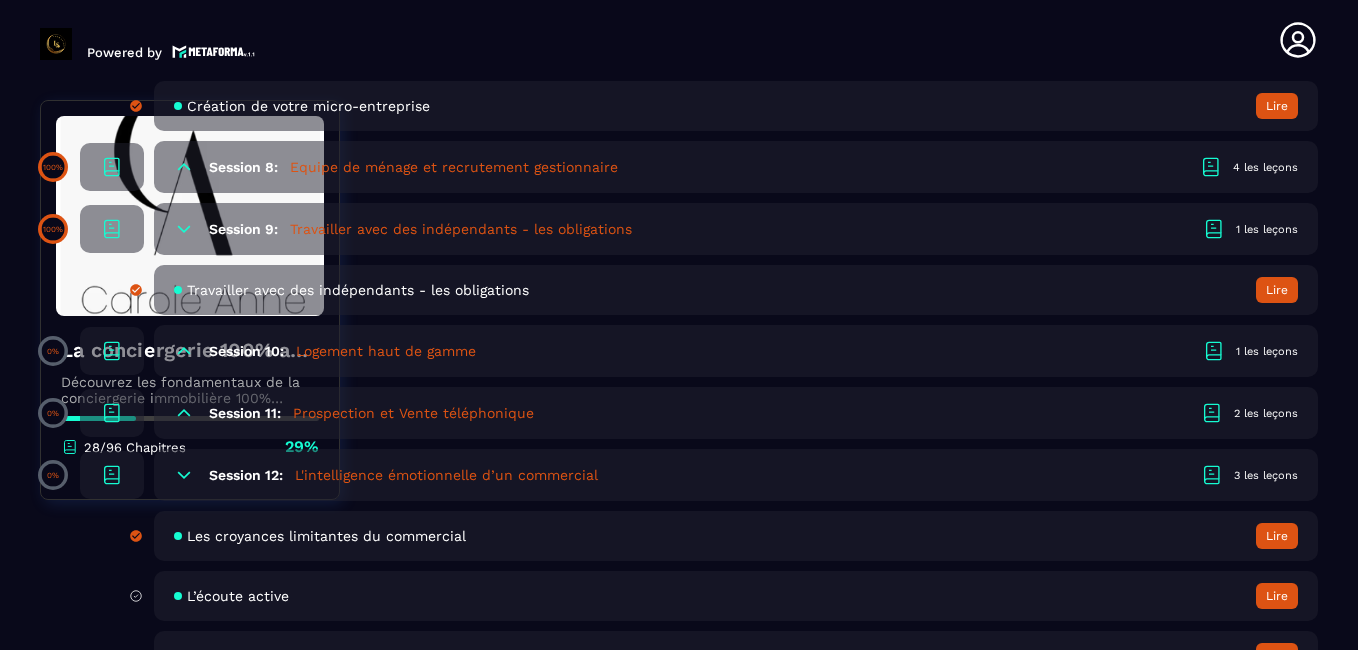 click 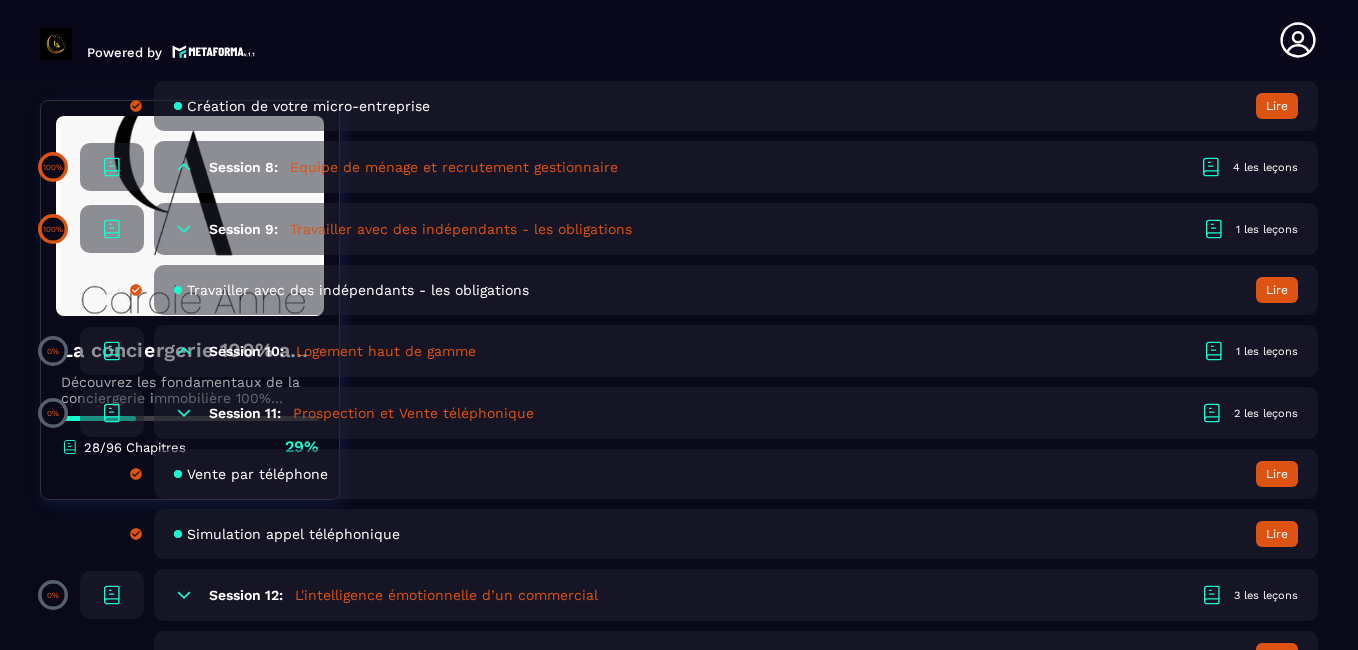click 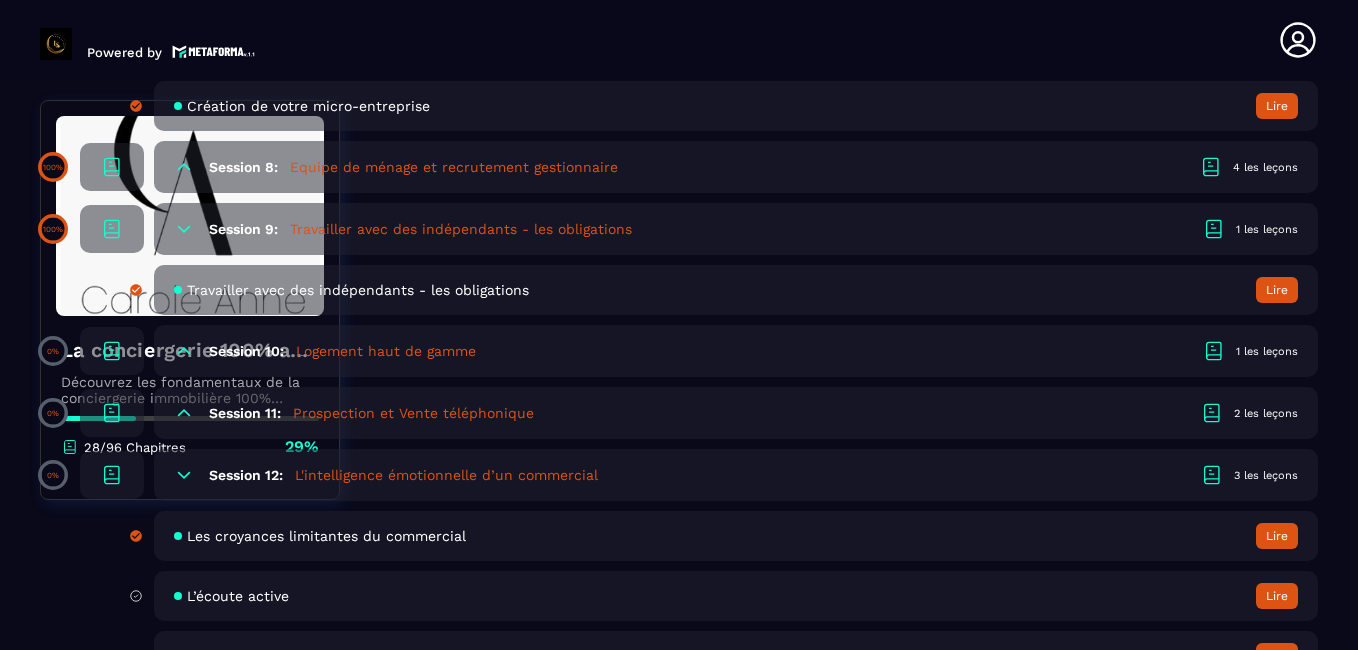 click 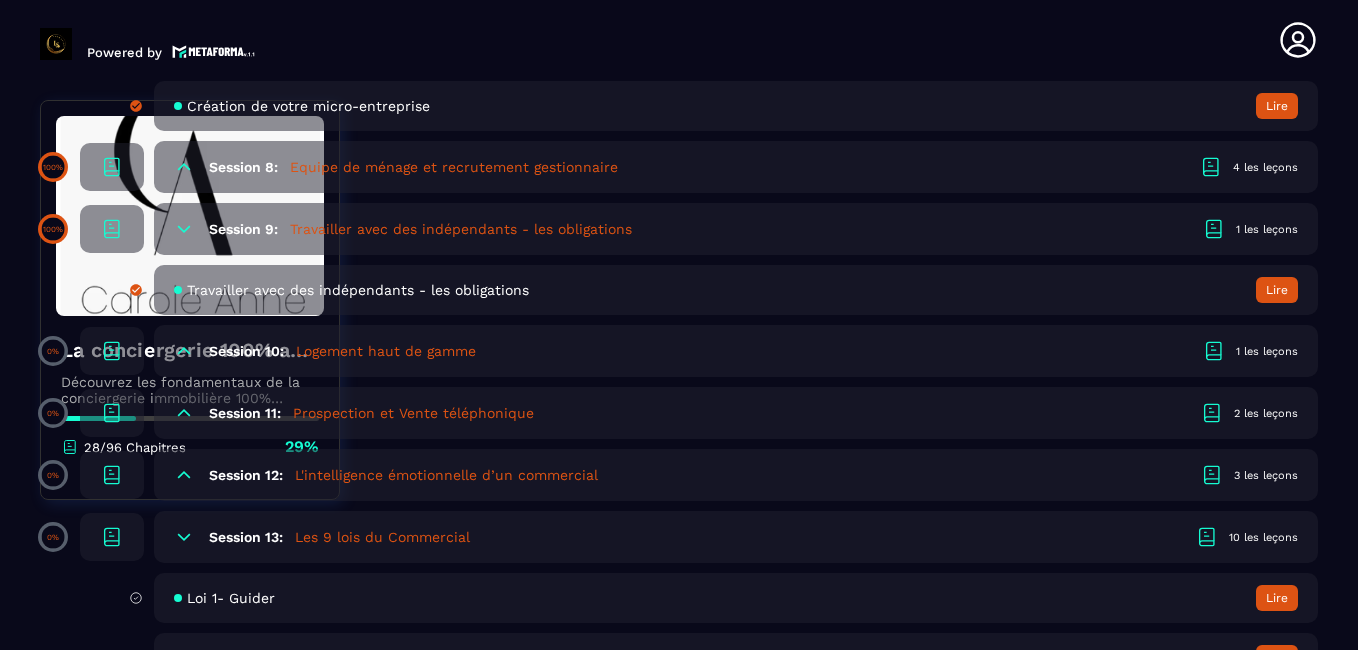 click 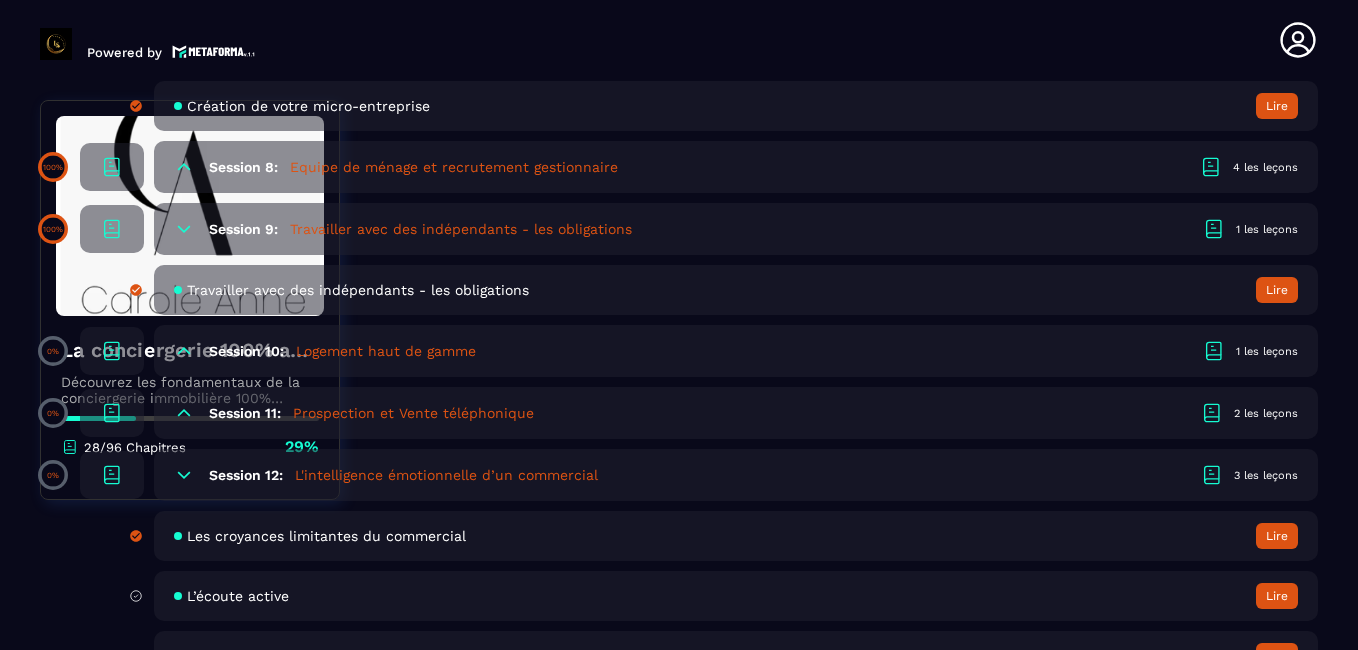 click on "Les croyances limitantes du commercial" at bounding box center [326, 536] 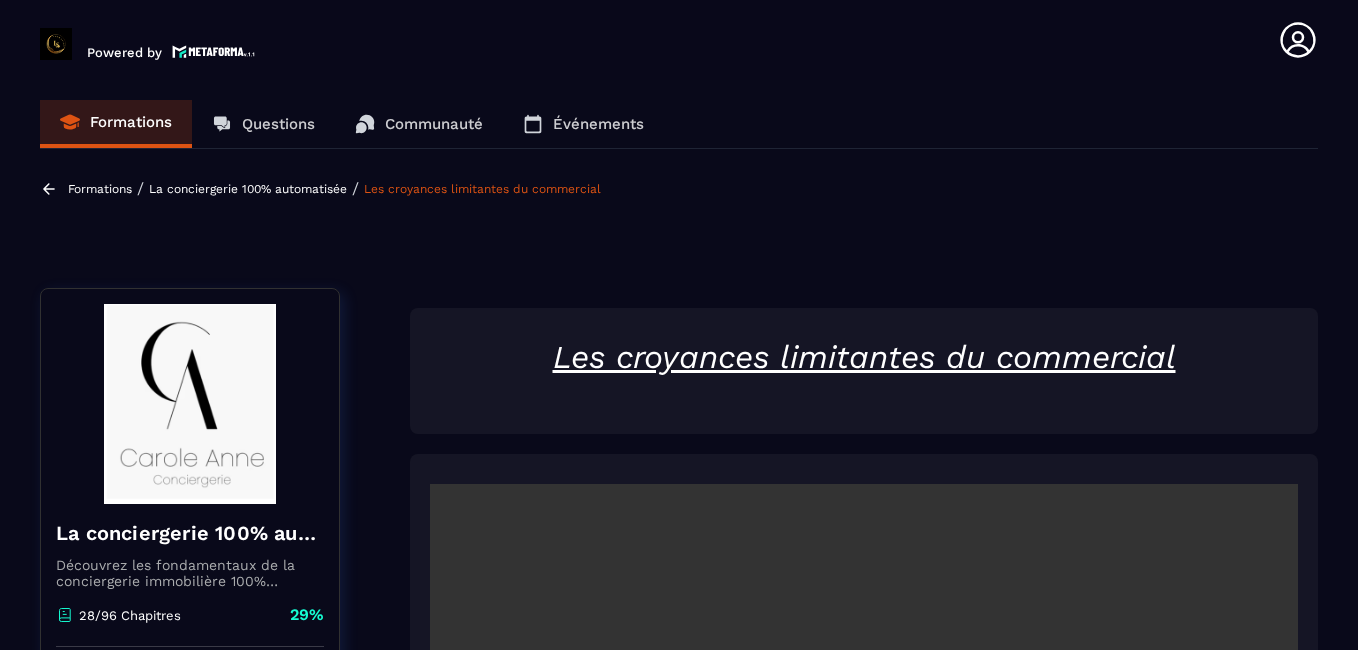 scroll, scrollTop: 8, scrollLeft: 0, axis: vertical 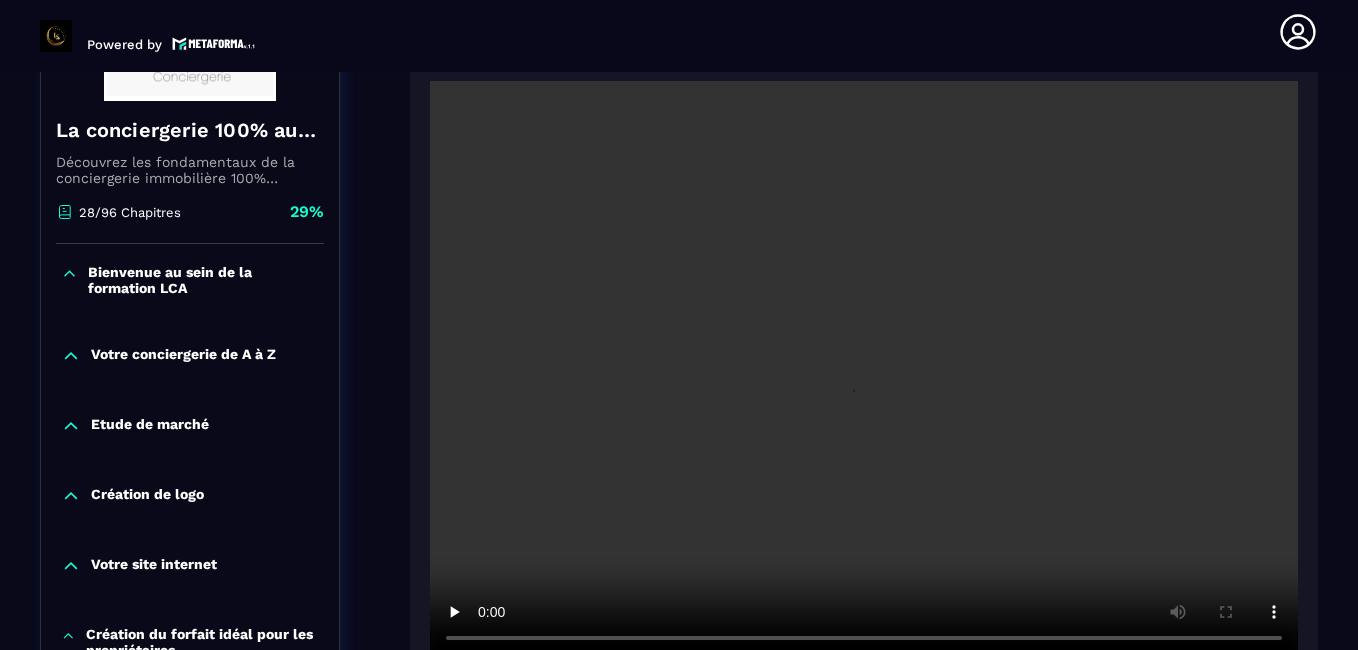 type 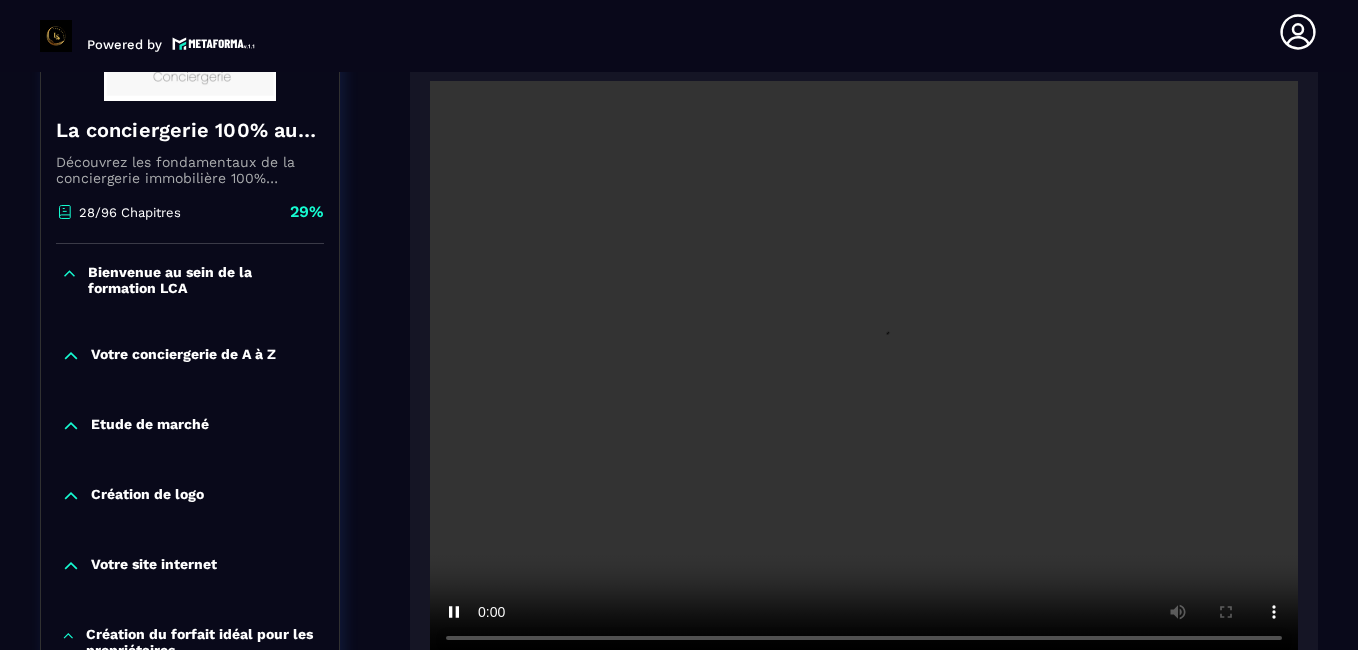 click at bounding box center [864, 370] 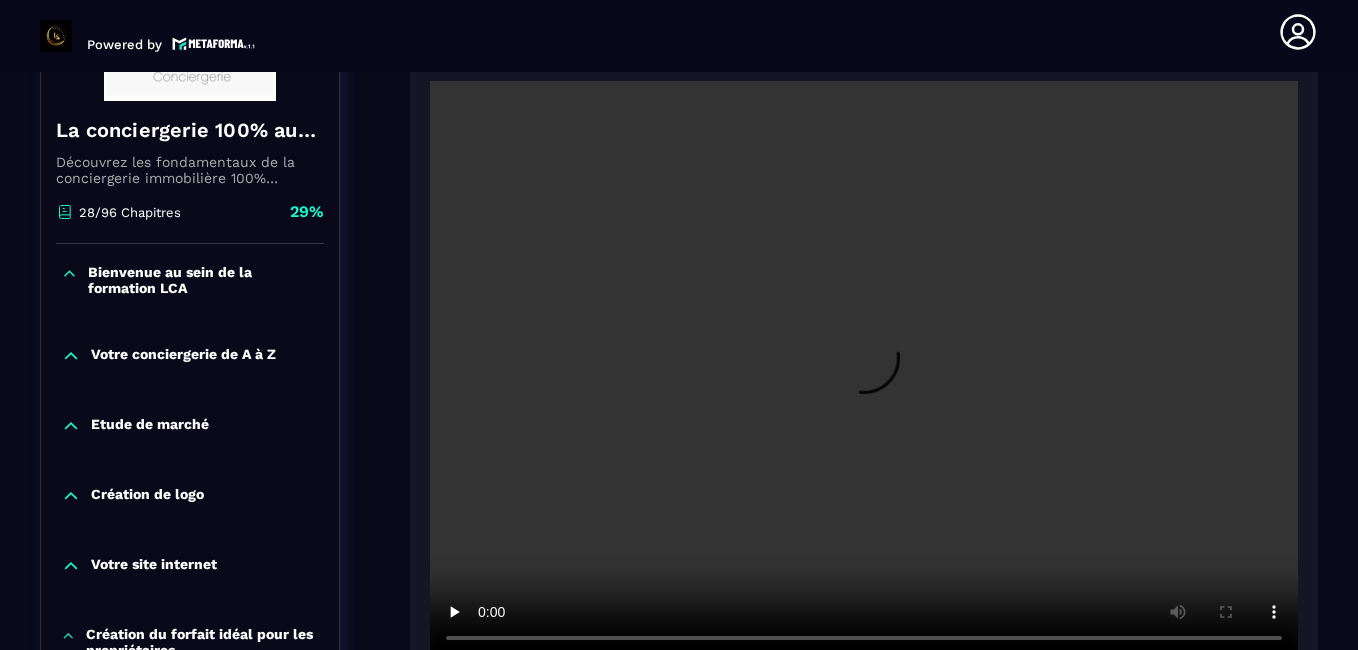 click at bounding box center (864, 370) 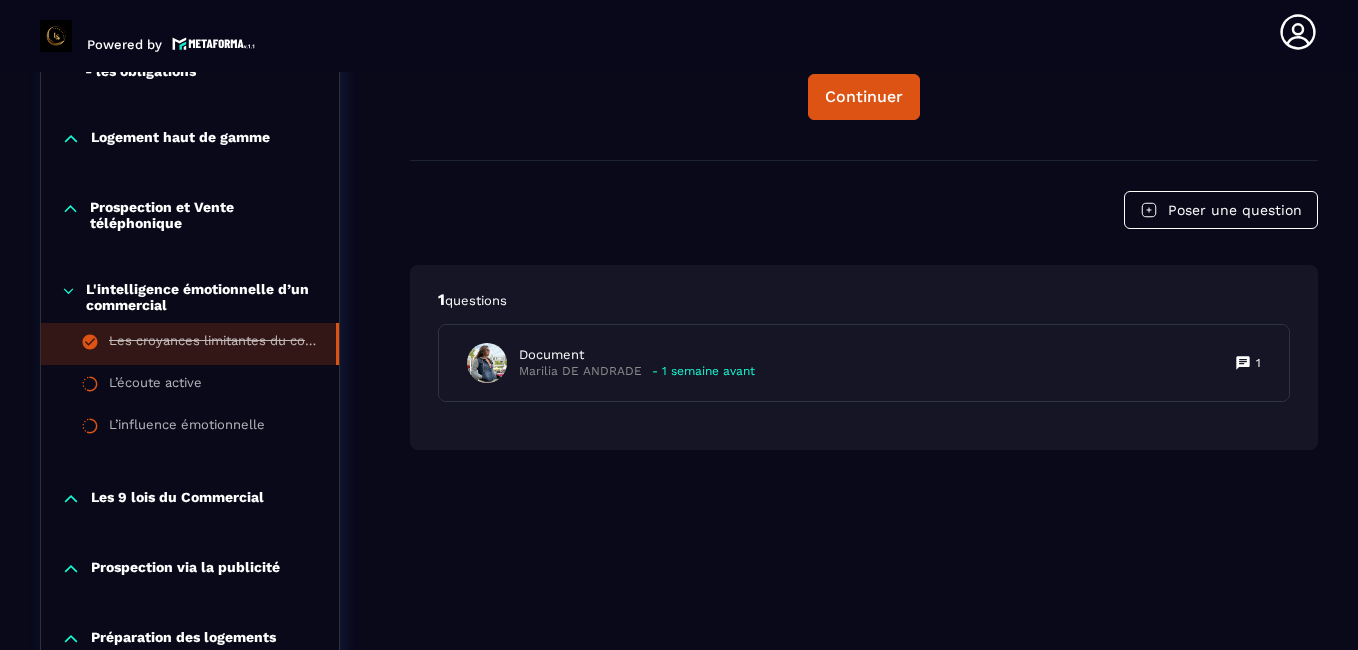 scroll, scrollTop: 1218, scrollLeft: 0, axis: vertical 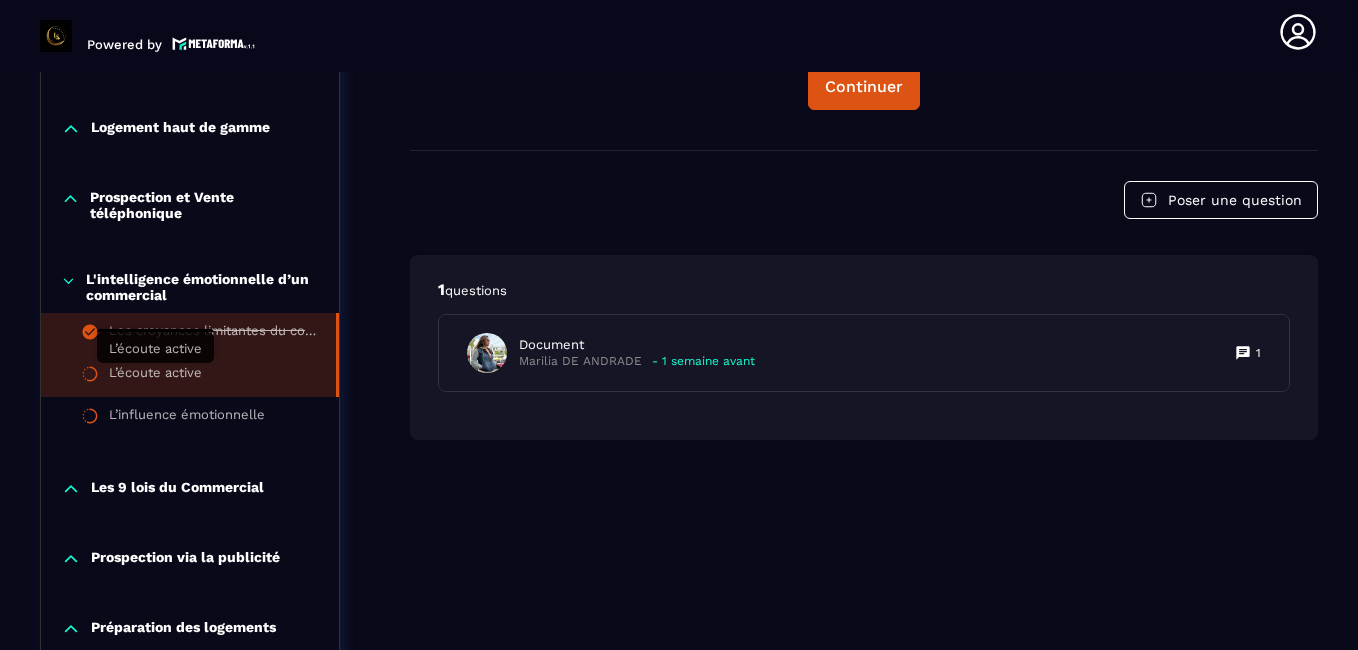click on "L’écoute active" at bounding box center (155, 376) 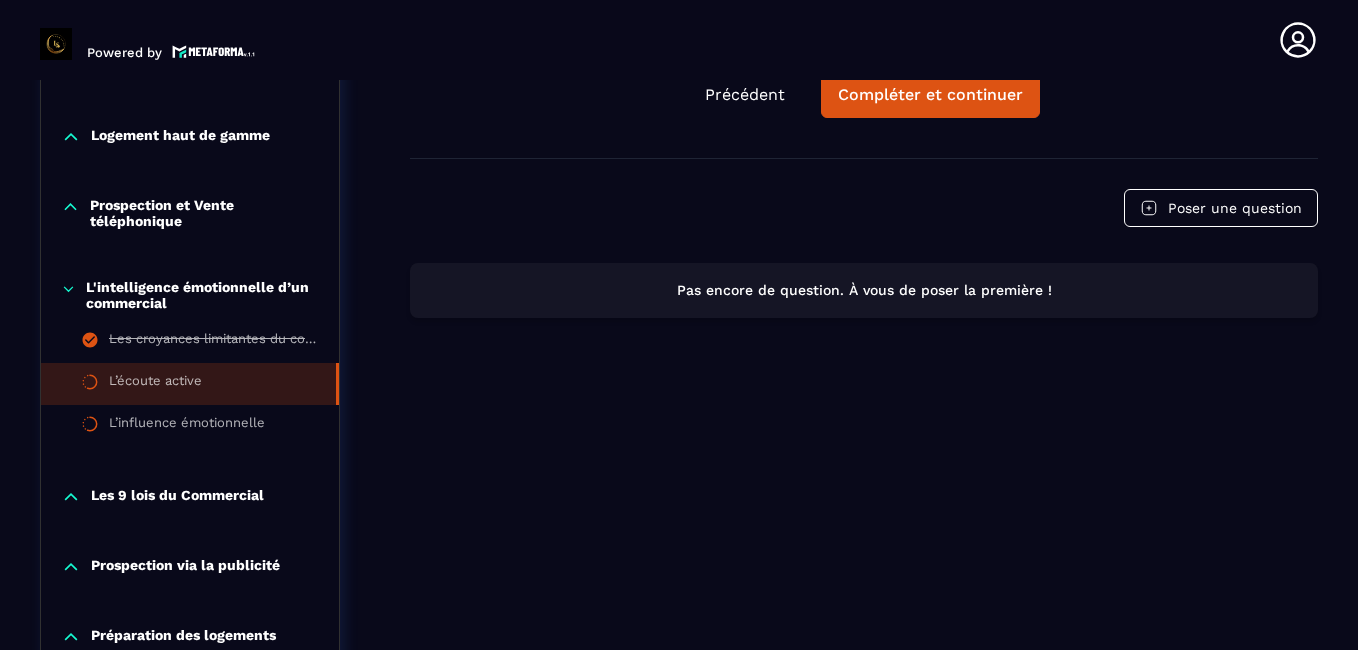 scroll, scrollTop: 909, scrollLeft: 0, axis: vertical 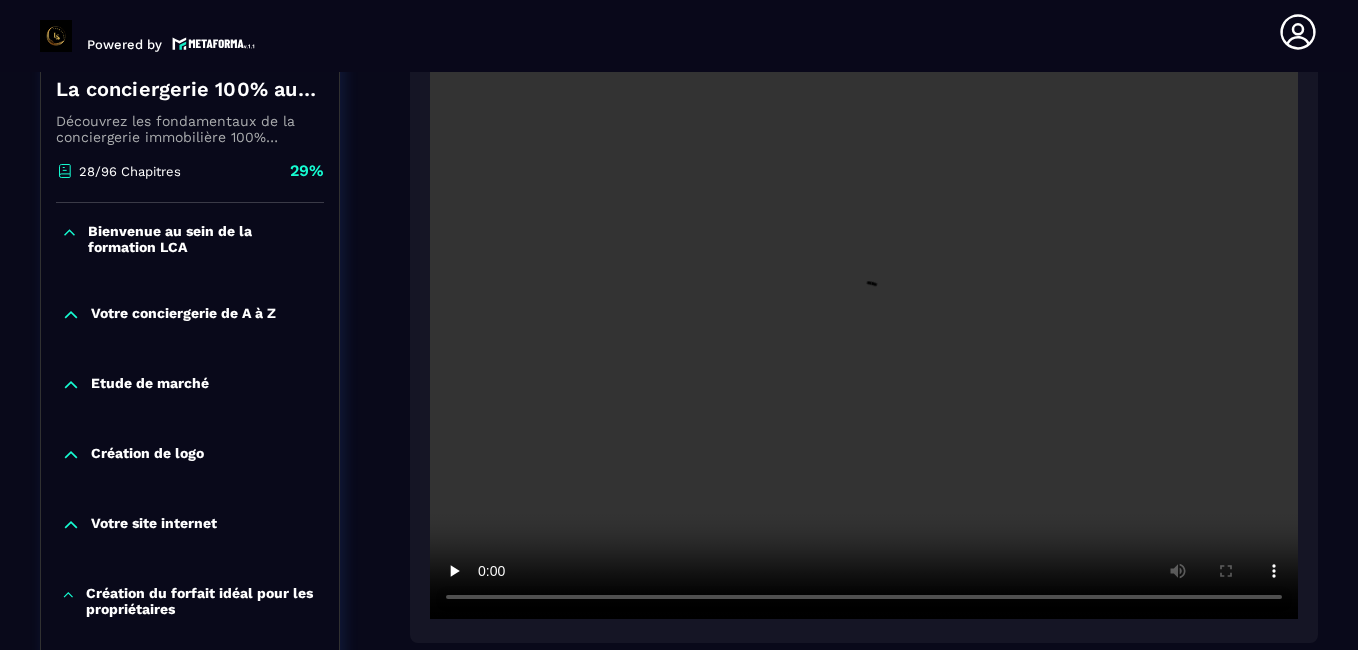 type 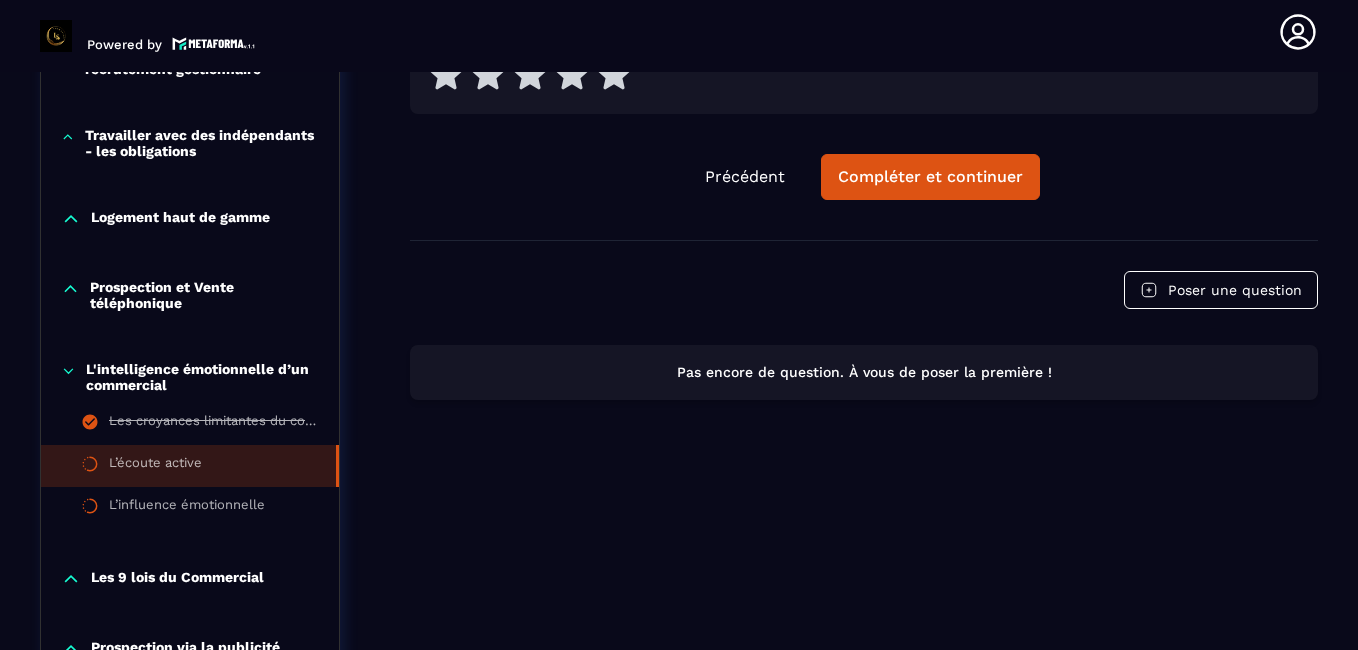 scroll, scrollTop: 1129, scrollLeft: 0, axis: vertical 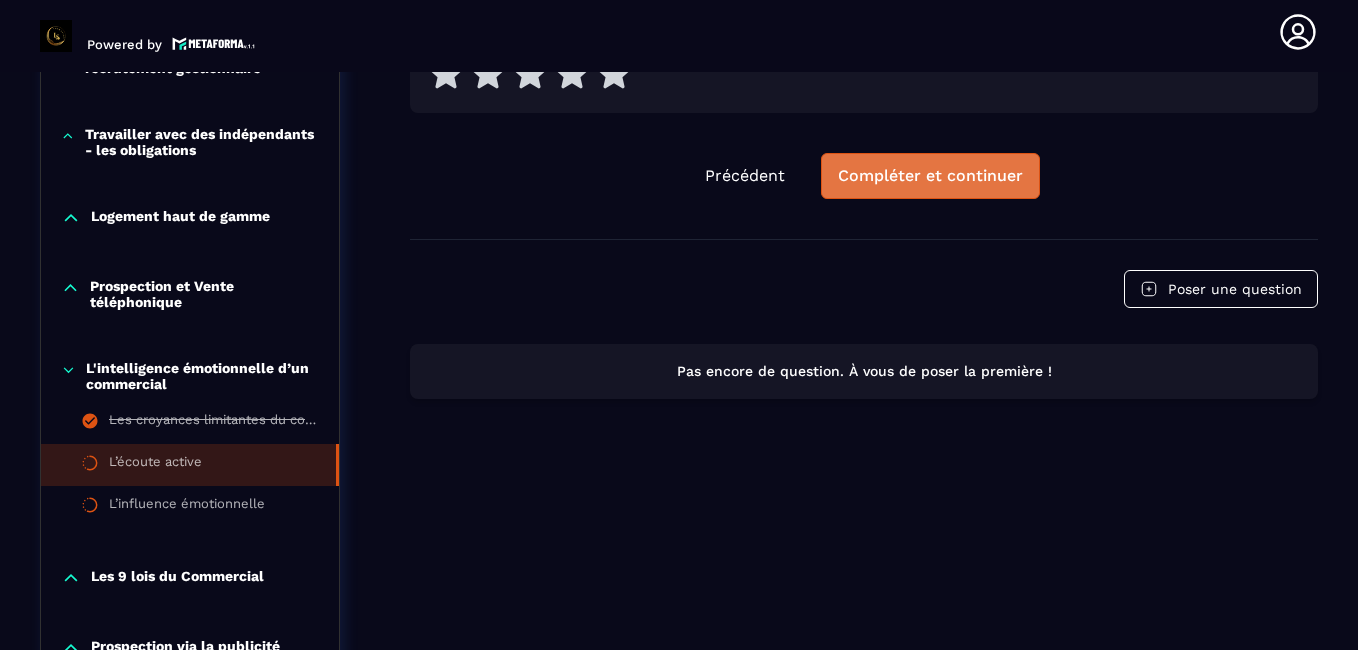 click on "Compléter et continuer" at bounding box center (930, 176) 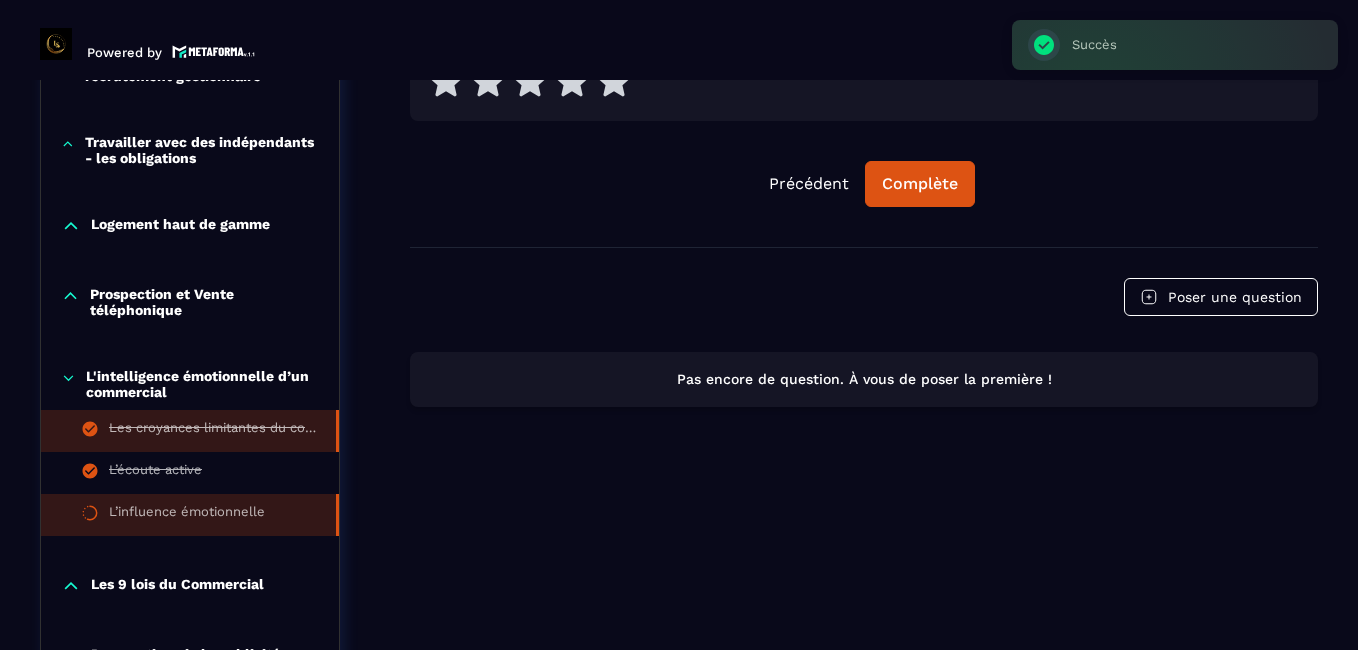 scroll, scrollTop: 8, scrollLeft: 0, axis: vertical 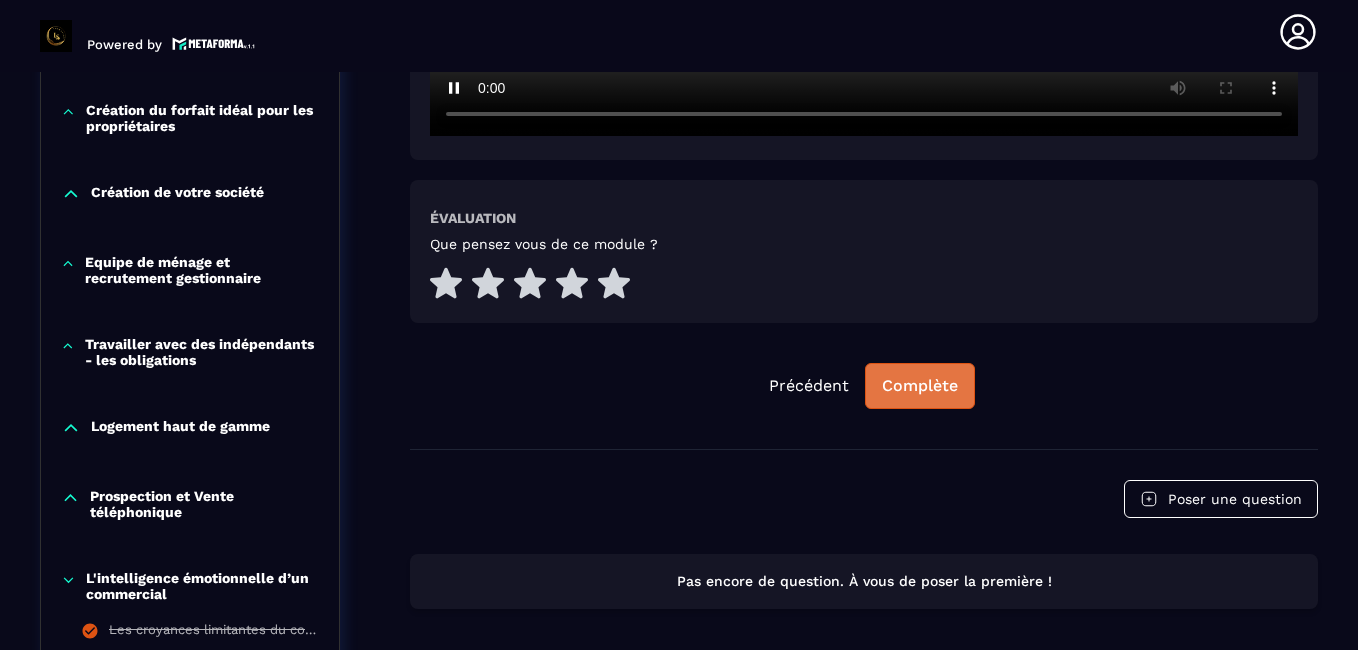 click on "Complète" at bounding box center (920, 386) 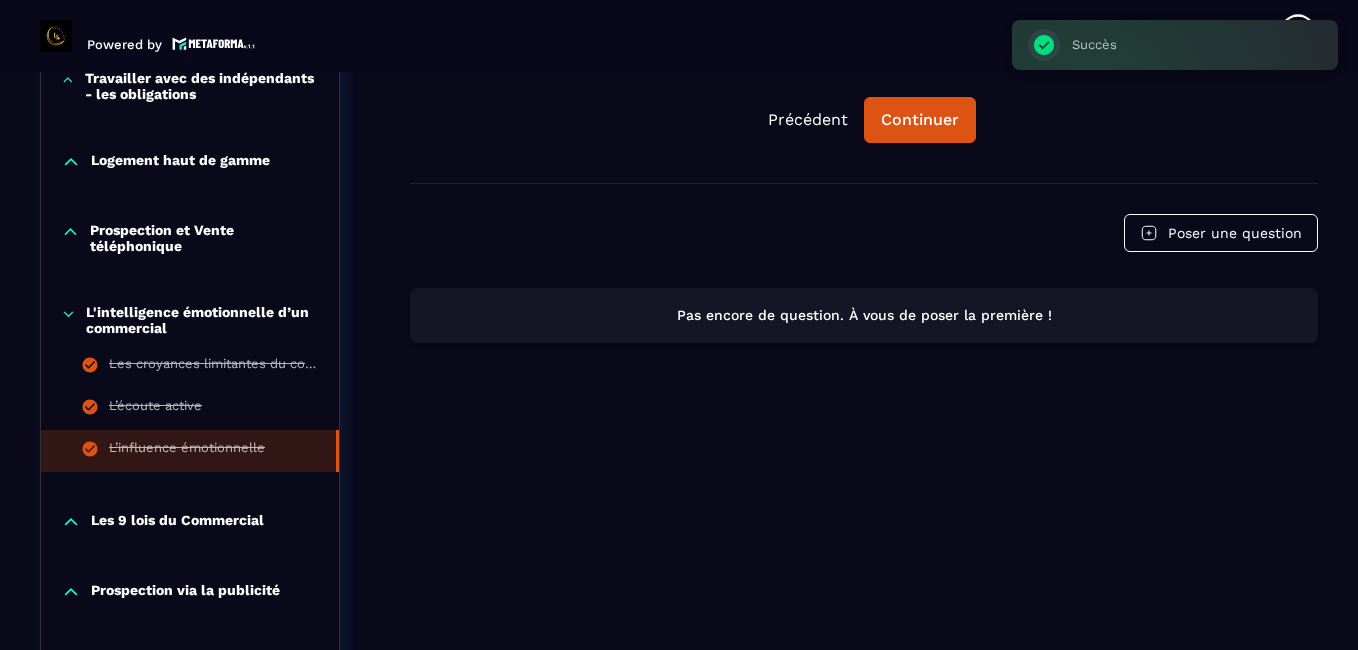 scroll, scrollTop: 1186, scrollLeft: 0, axis: vertical 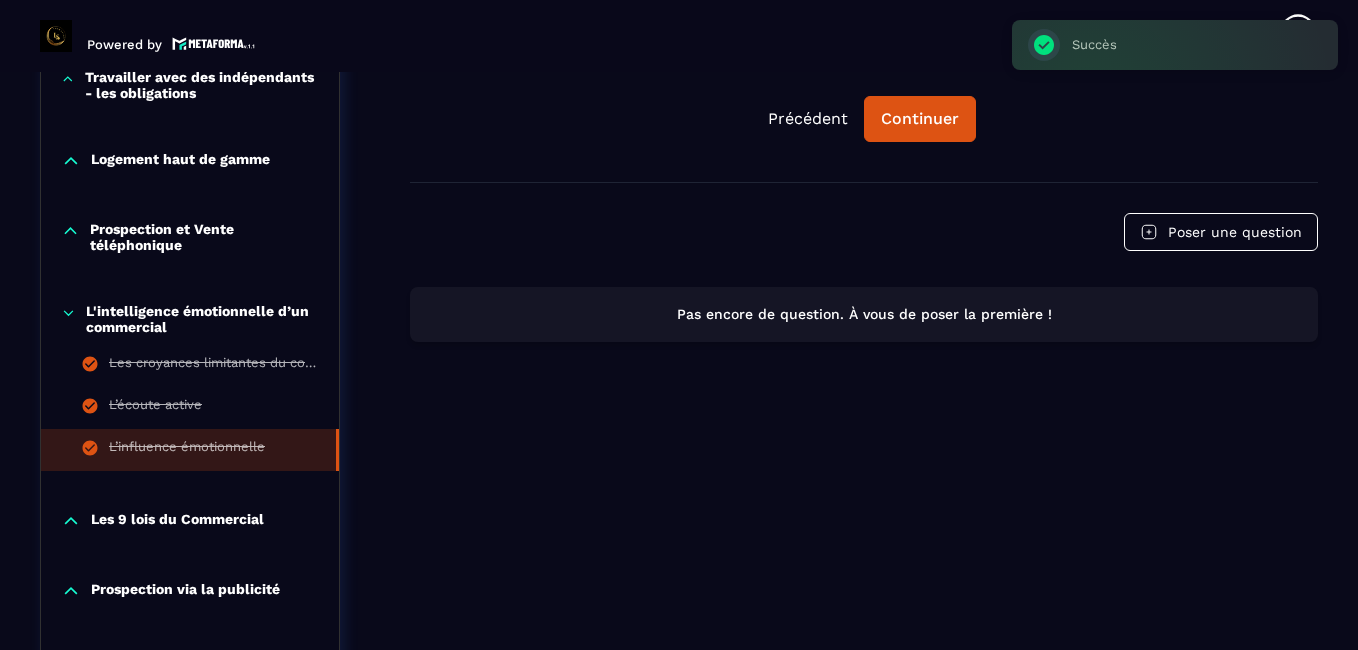 click 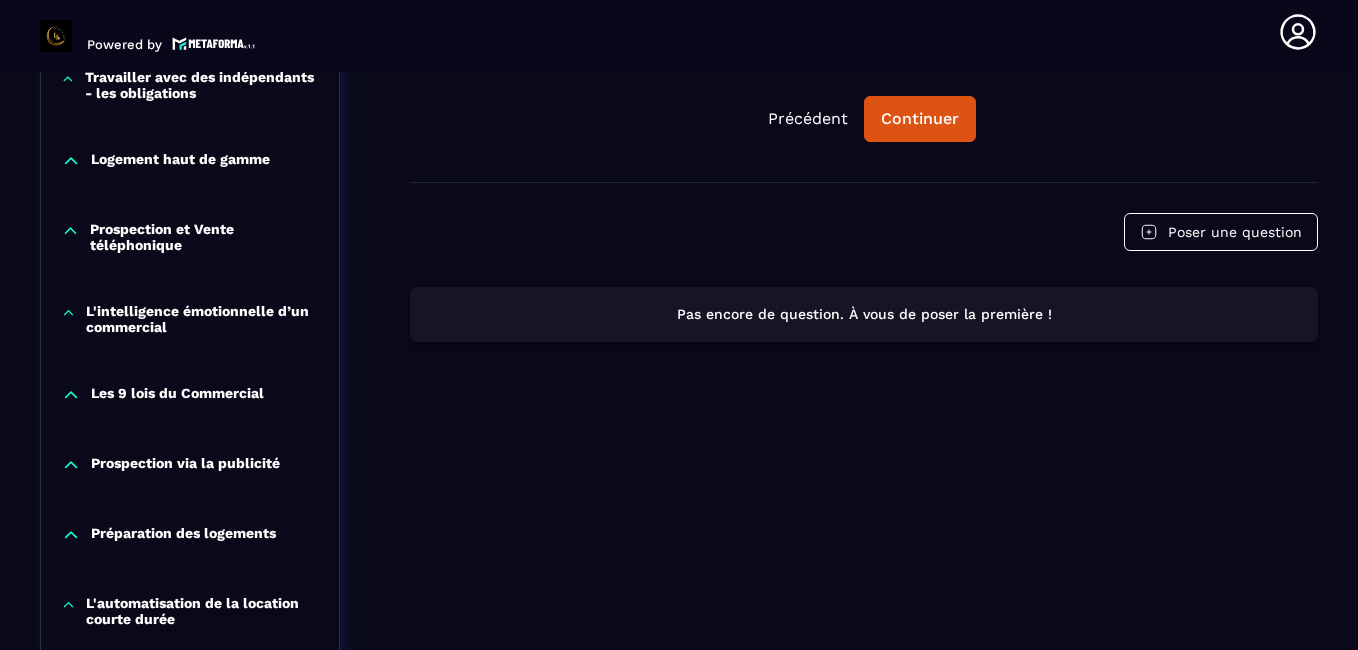 click 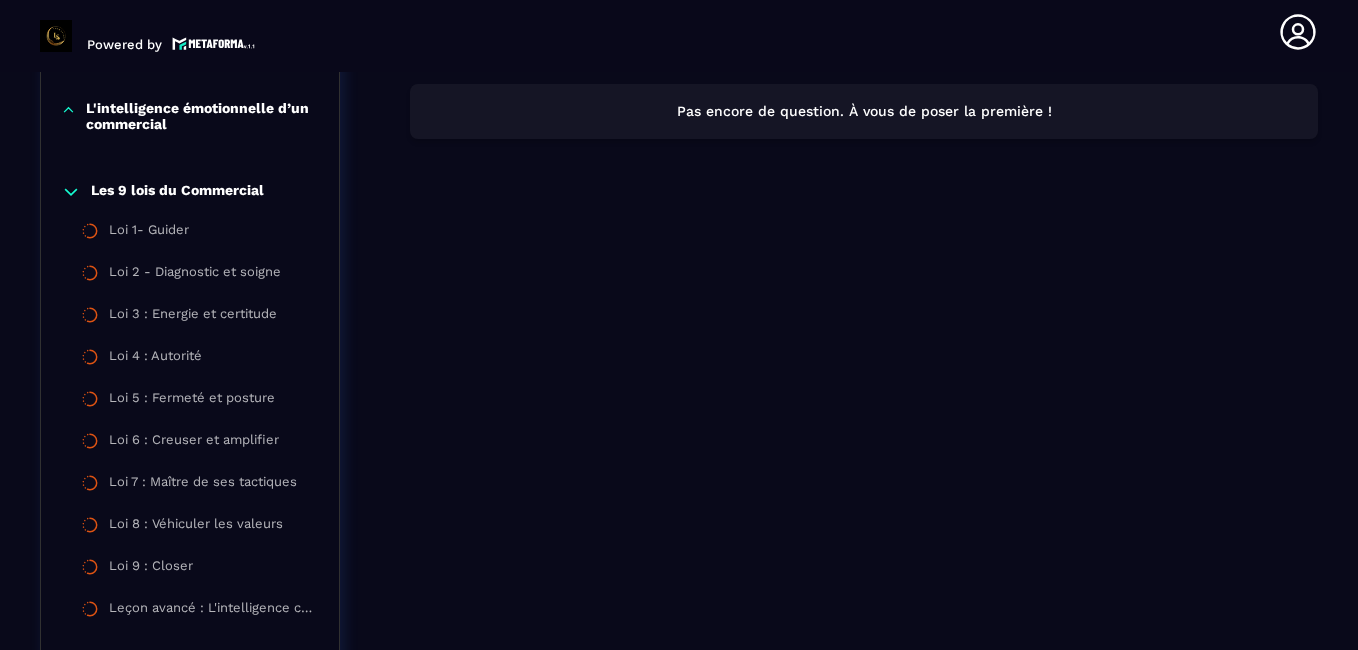scroll, scrollTop: 1390, scrollLeft: 0, axis: vertical 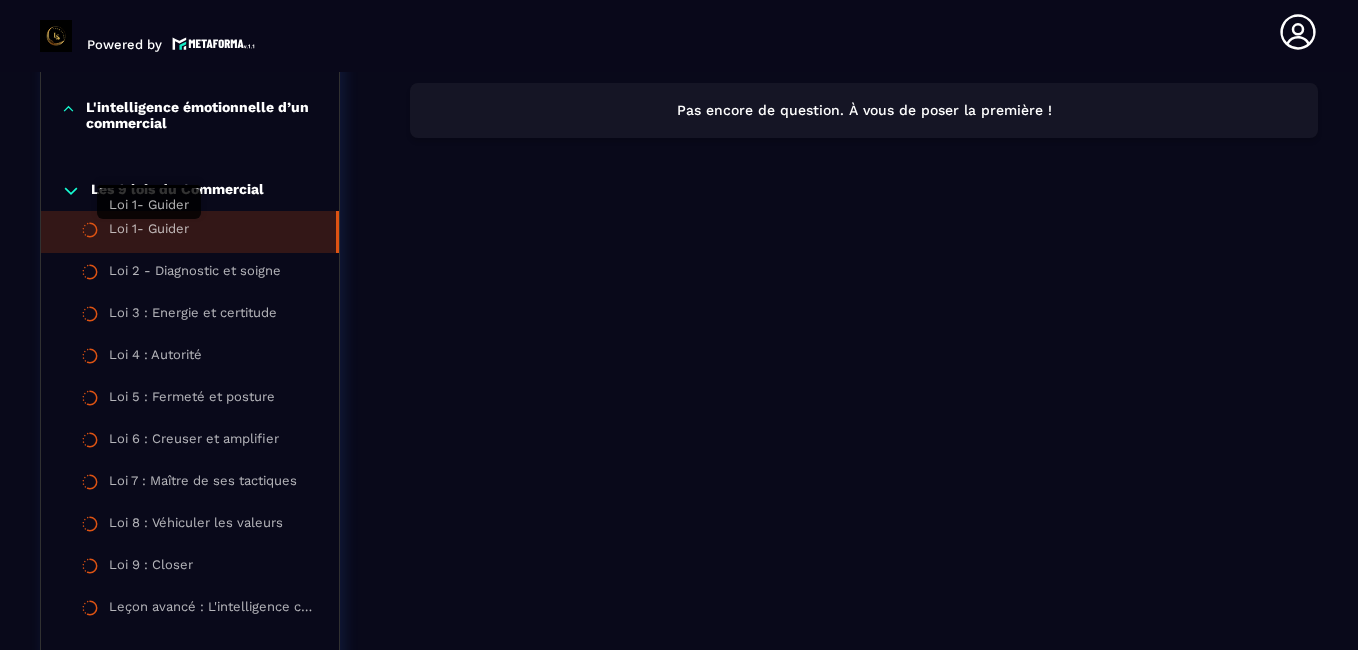 click on "Loi 1- Guider" at bounding box center [149, 232] 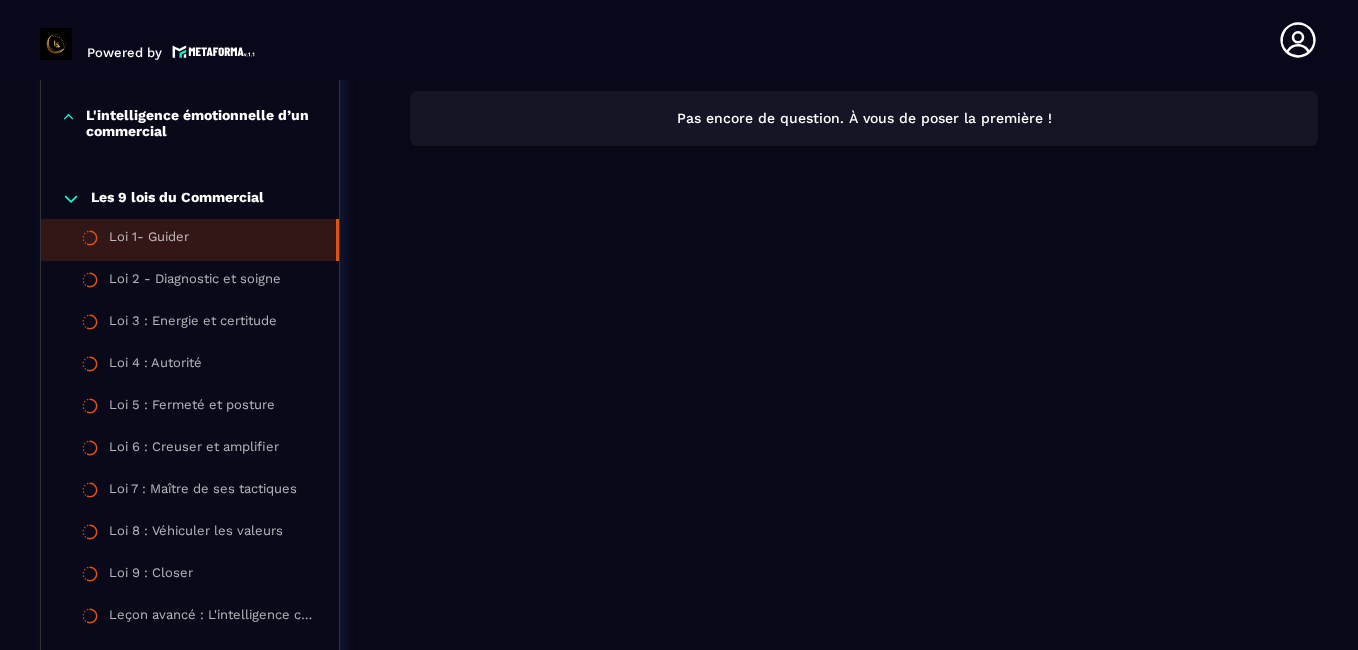 scroll, scrollTop: 8, scrollLeft: 0, axis: vertical 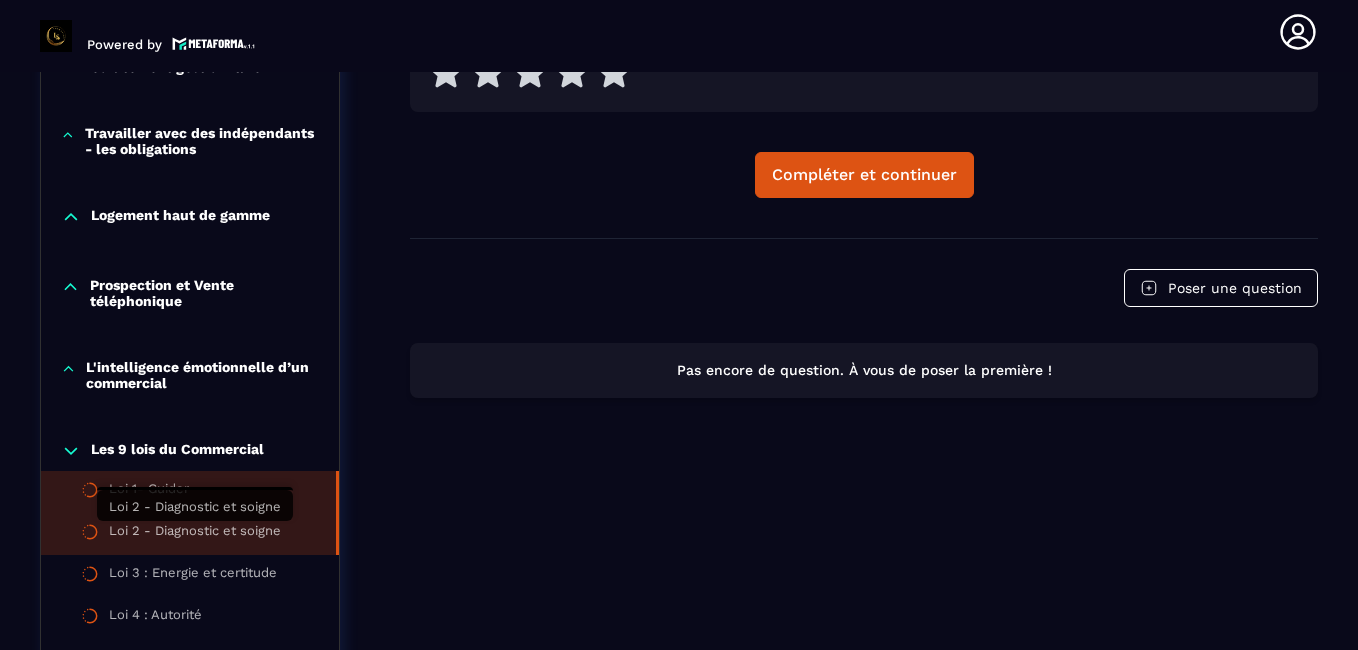 click on "Loi 2 - Diagnostic et soigne" at bounding box center [195, 534] 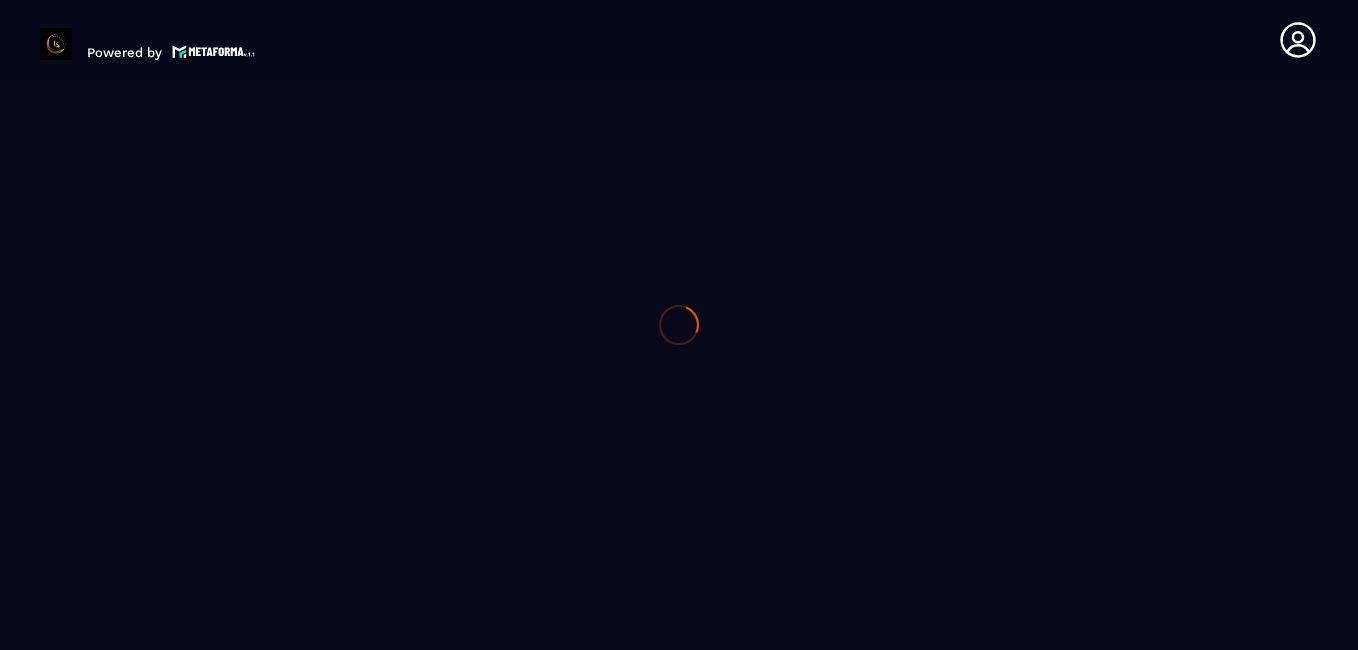 scroll, scrollTop: 0, scrollLeft: 0, axis: both 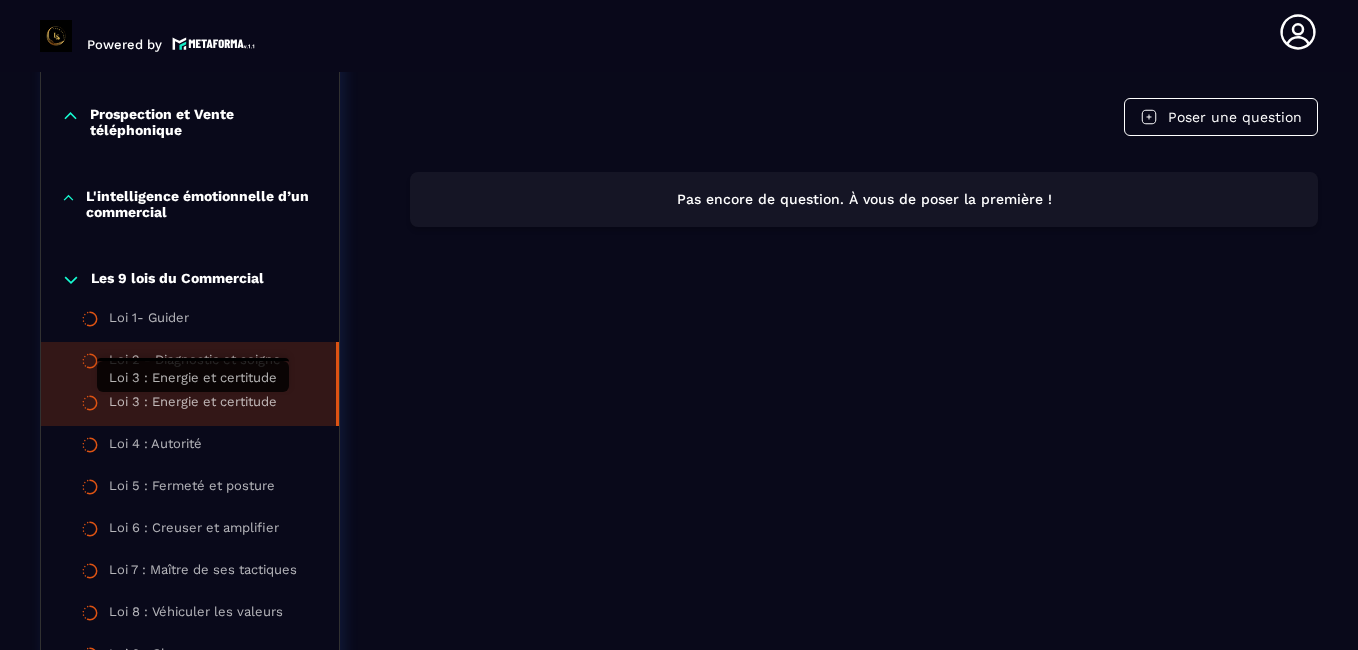 click on "Loi 3 : Energie et certitude" at bounding box center [193, 405] 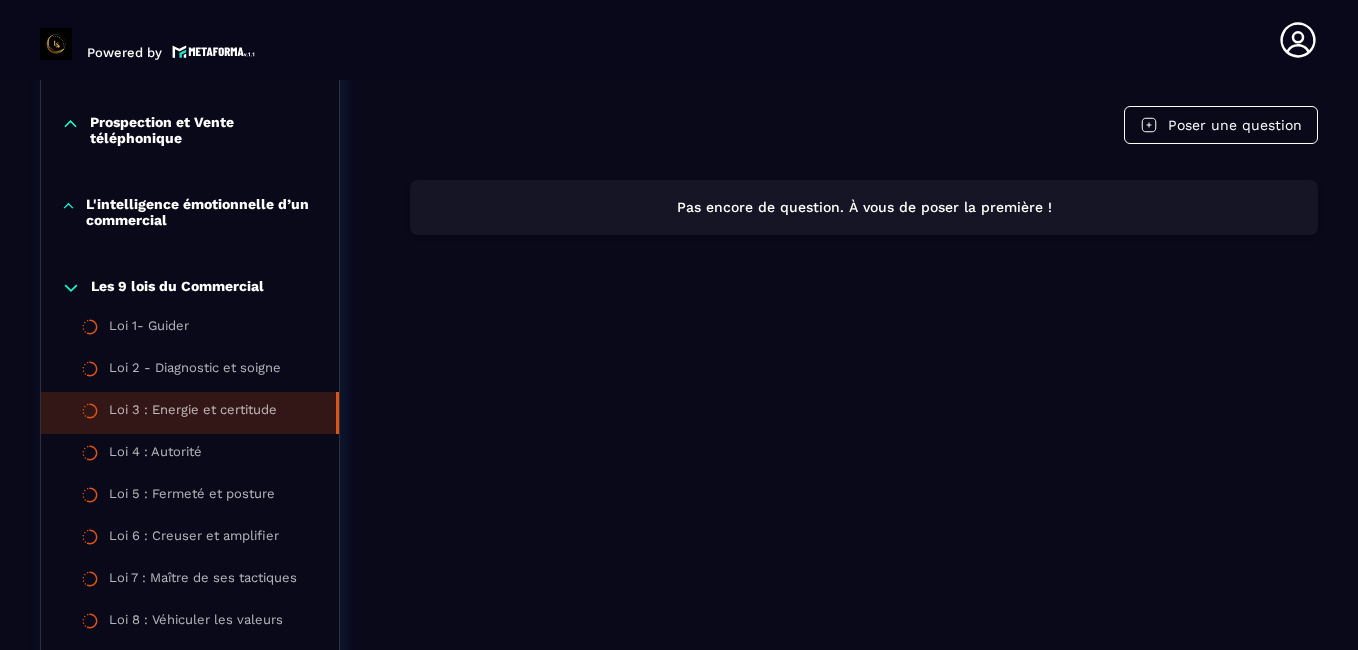 scroll, scrollTop: 893, scrollLeft: 0, axis: vertical 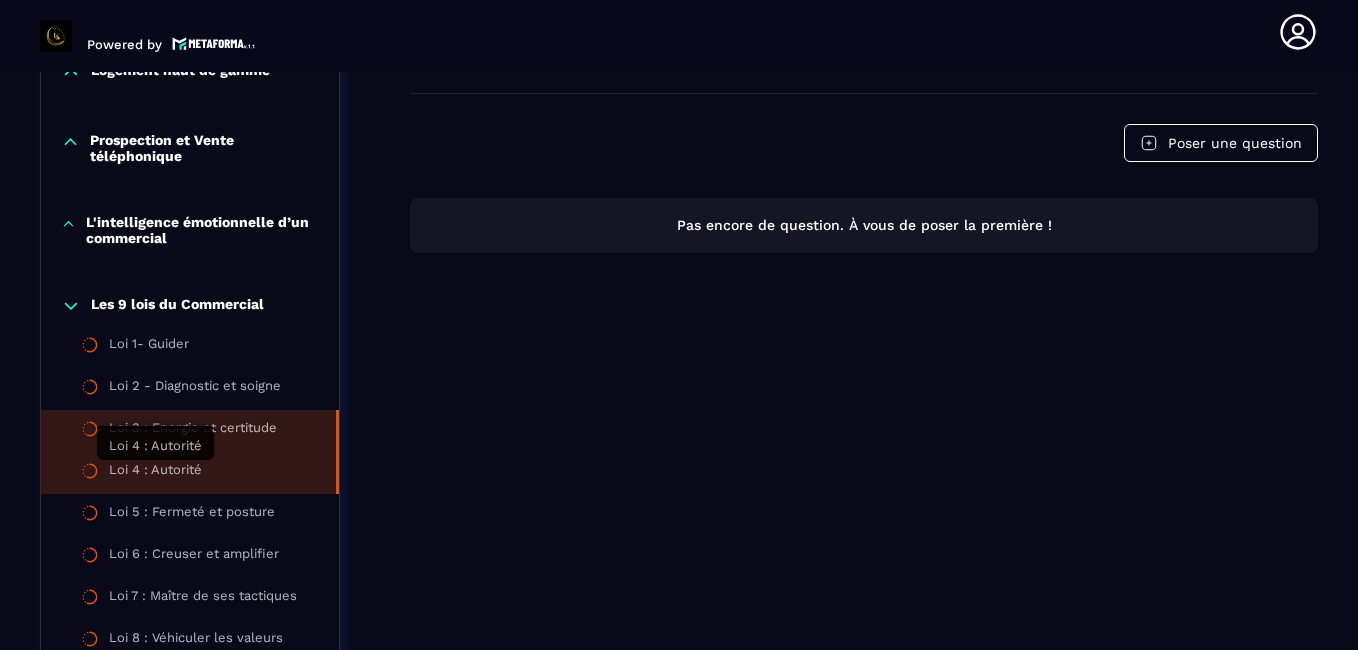 click on "Loi 4 : Autorité" at bounding box center (155, 473) 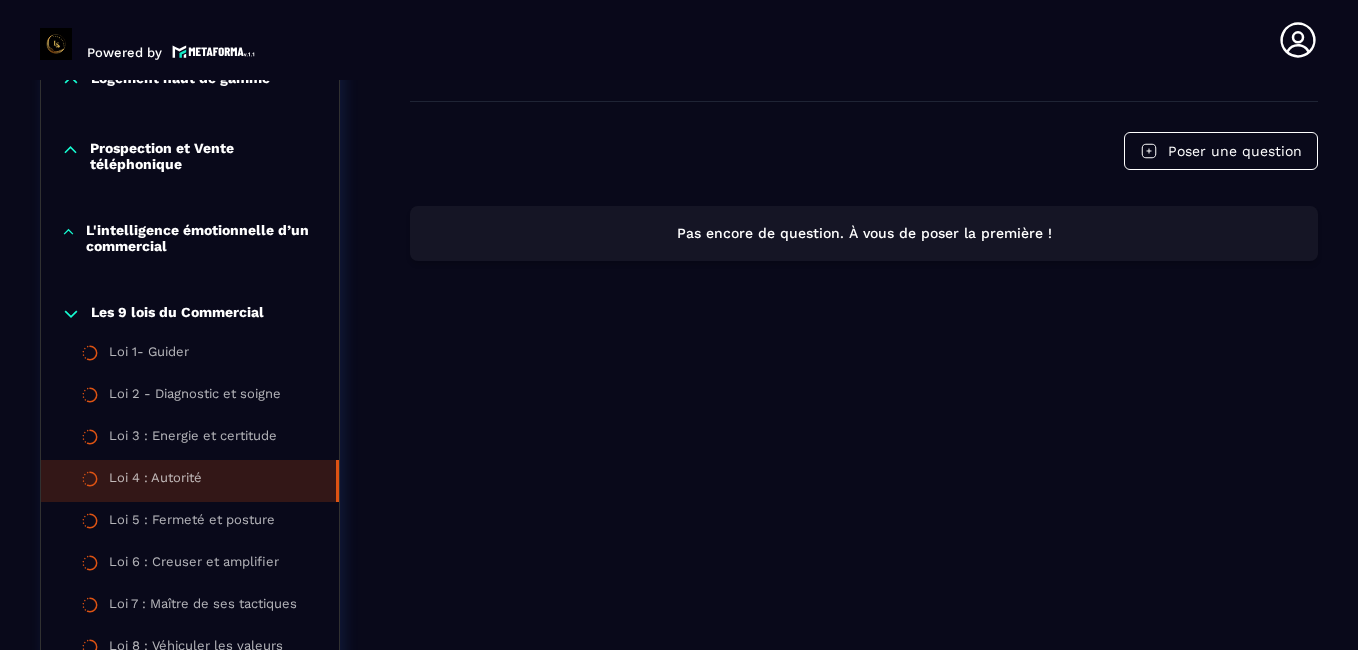 scroll, scrollTop: 918, scrollLeft: 0, axis: vertical 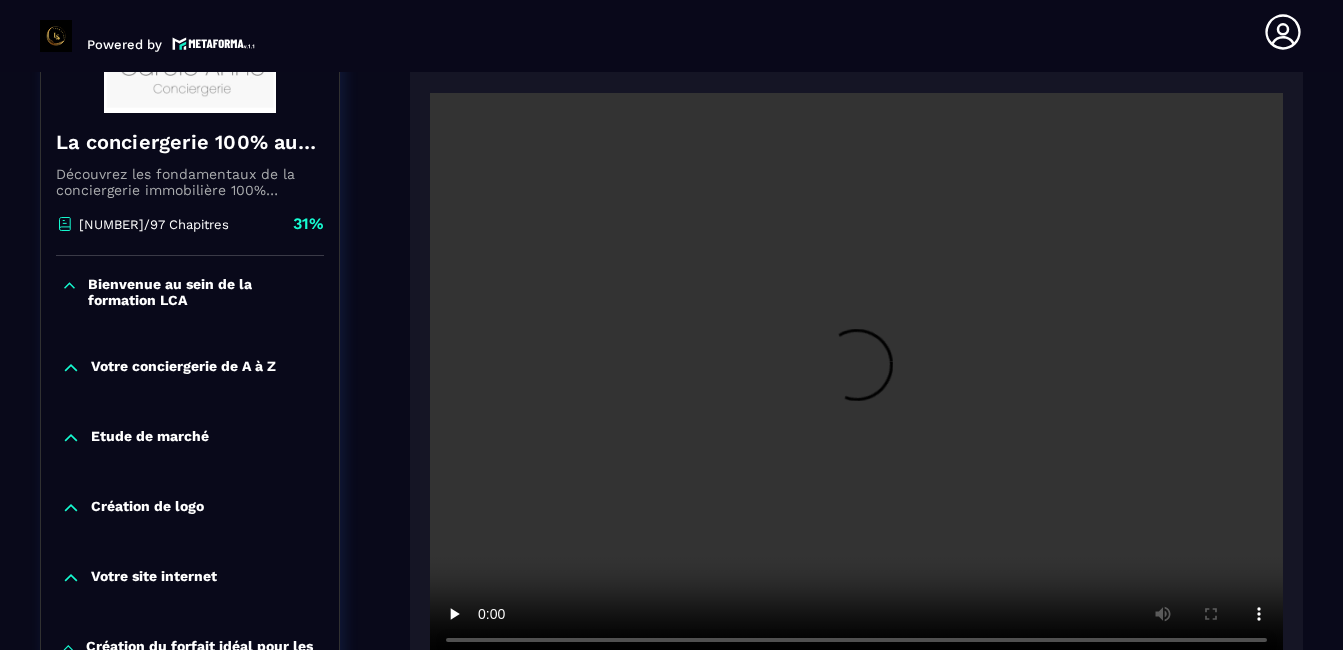click at bounding box center (856, 377) 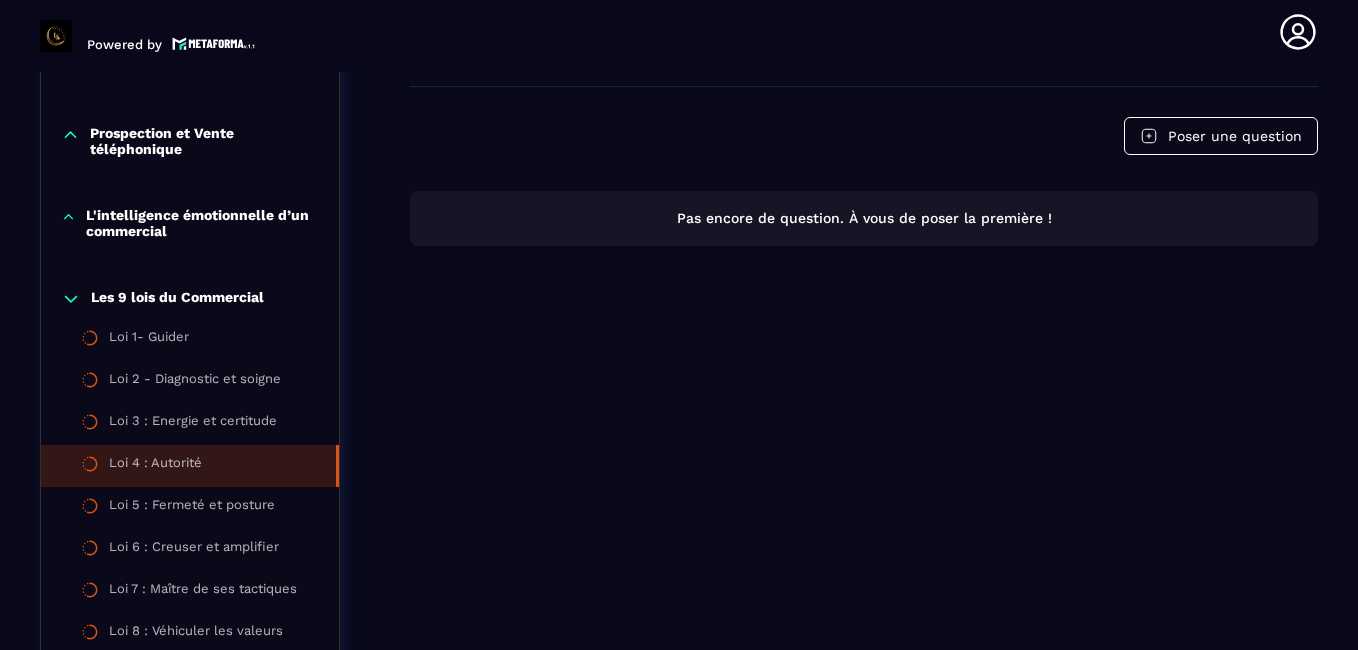 scroll, scrollTop: 1283, scrollLeft: 0, axis: vertical 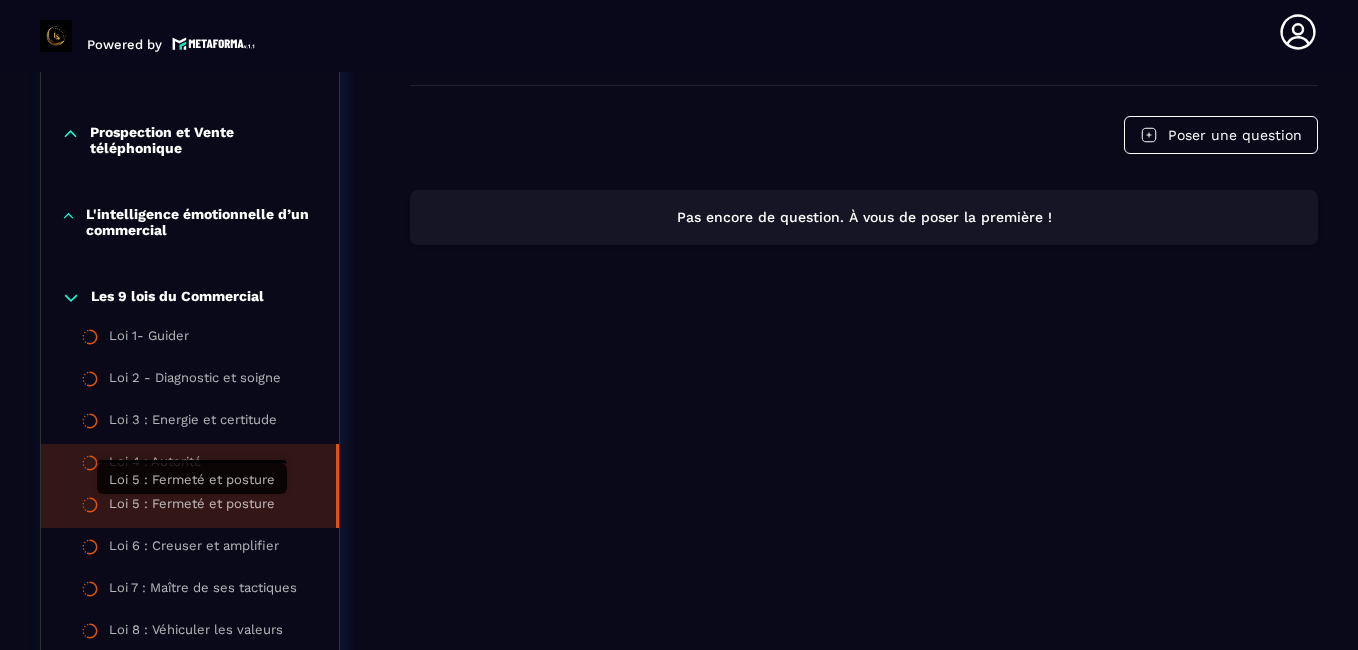 click on "Loi 5 : Fermeté et posture" at bounding box center [192, 507] 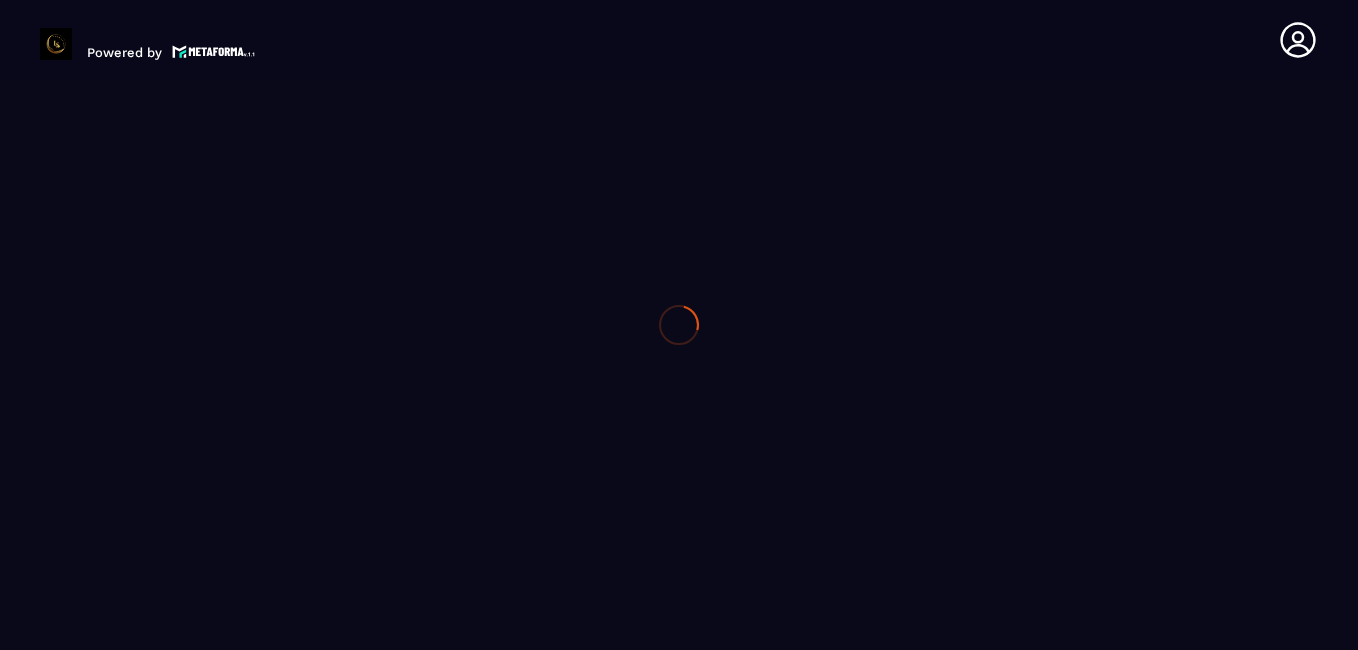 scroll, scrollTop: 0, scrollLeft: 0, axis: both 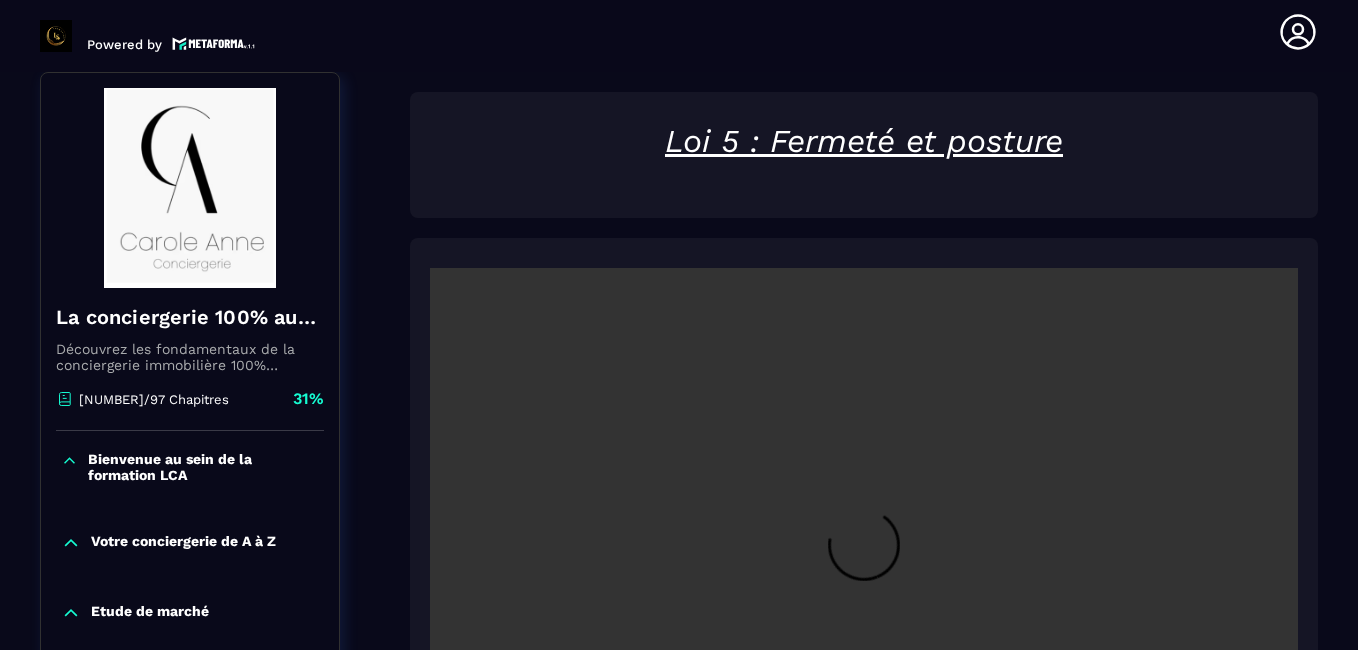 click at bounding box center (864, 557) 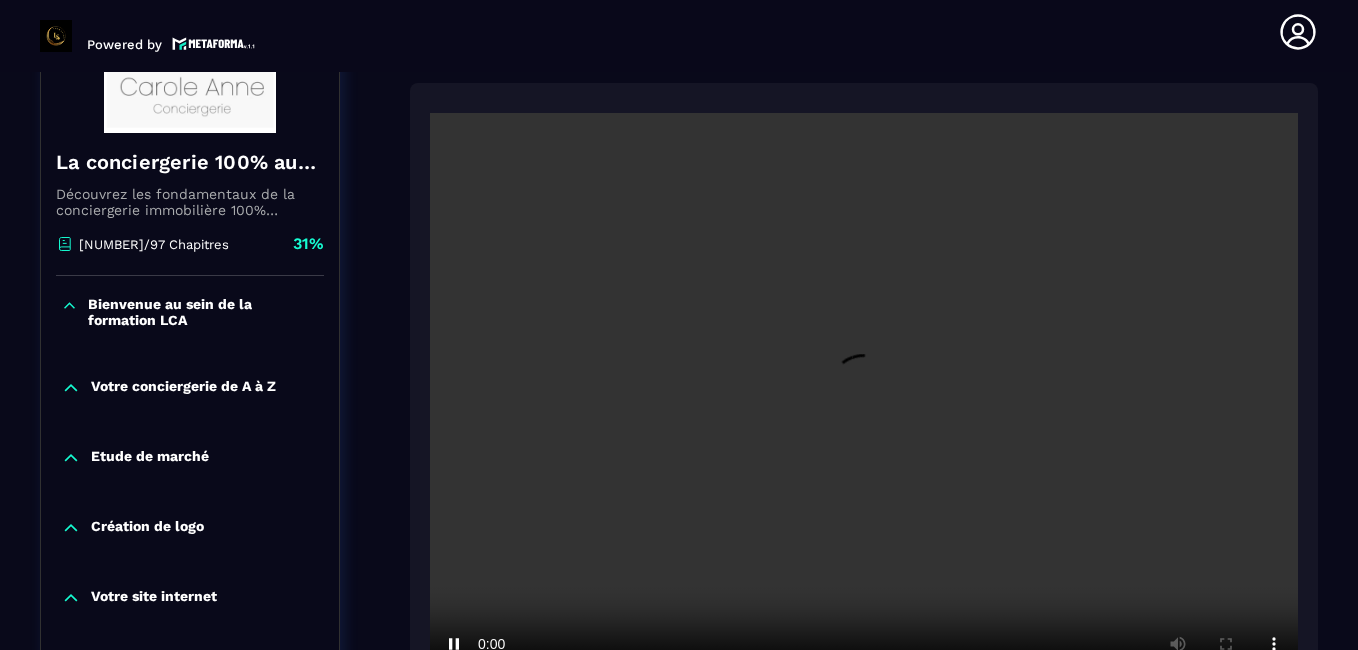 scroll, scrollTop: 392, scrollLeft: 0, axis: vertical 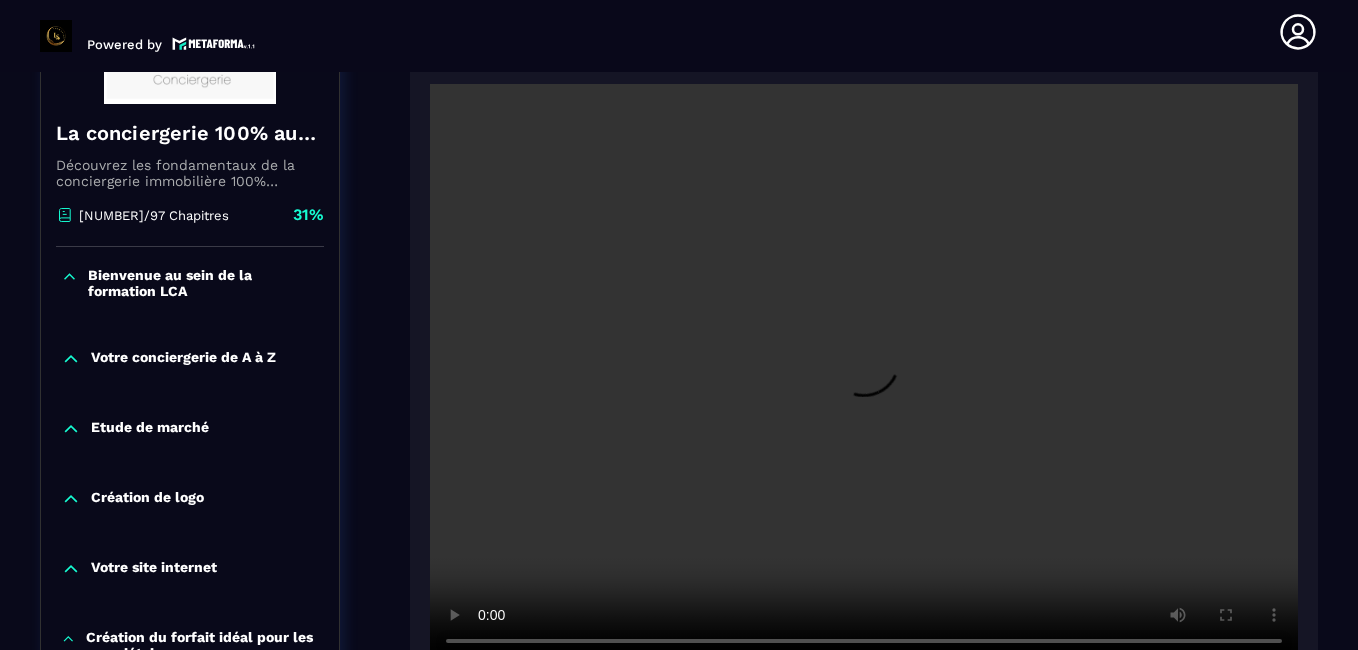click at bounding box center [864, 373] 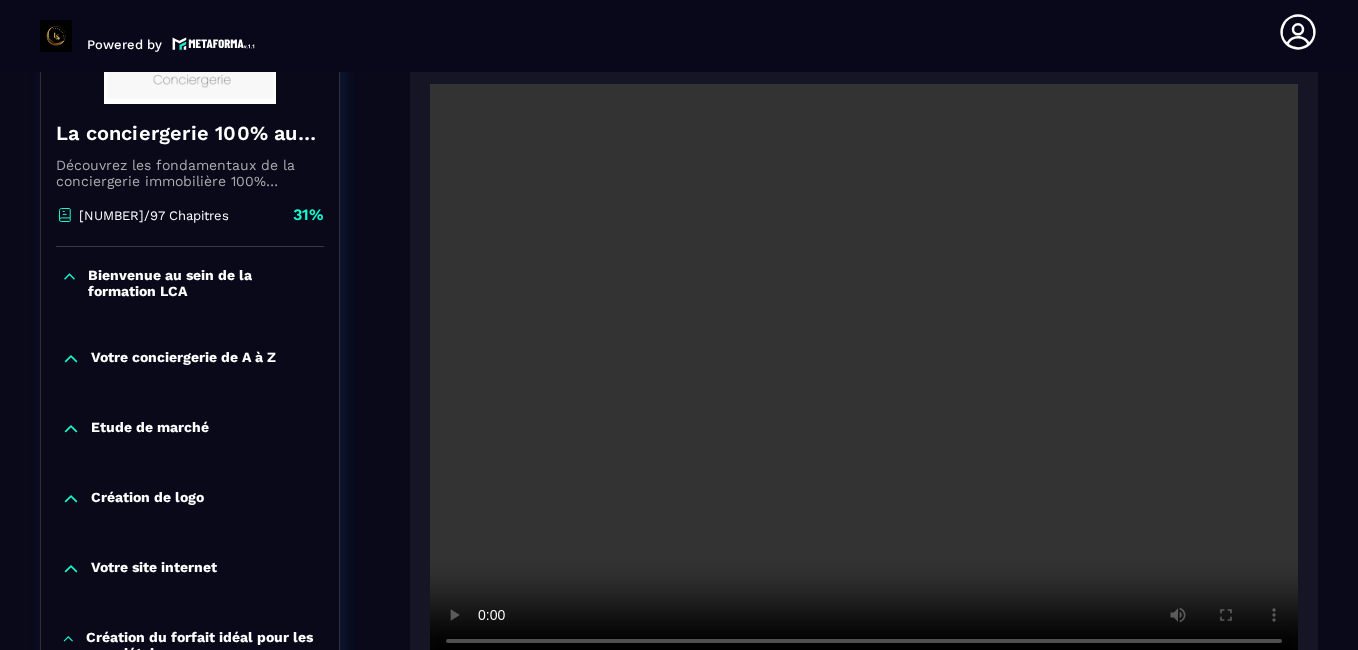 click at bounding box center [864, 373] 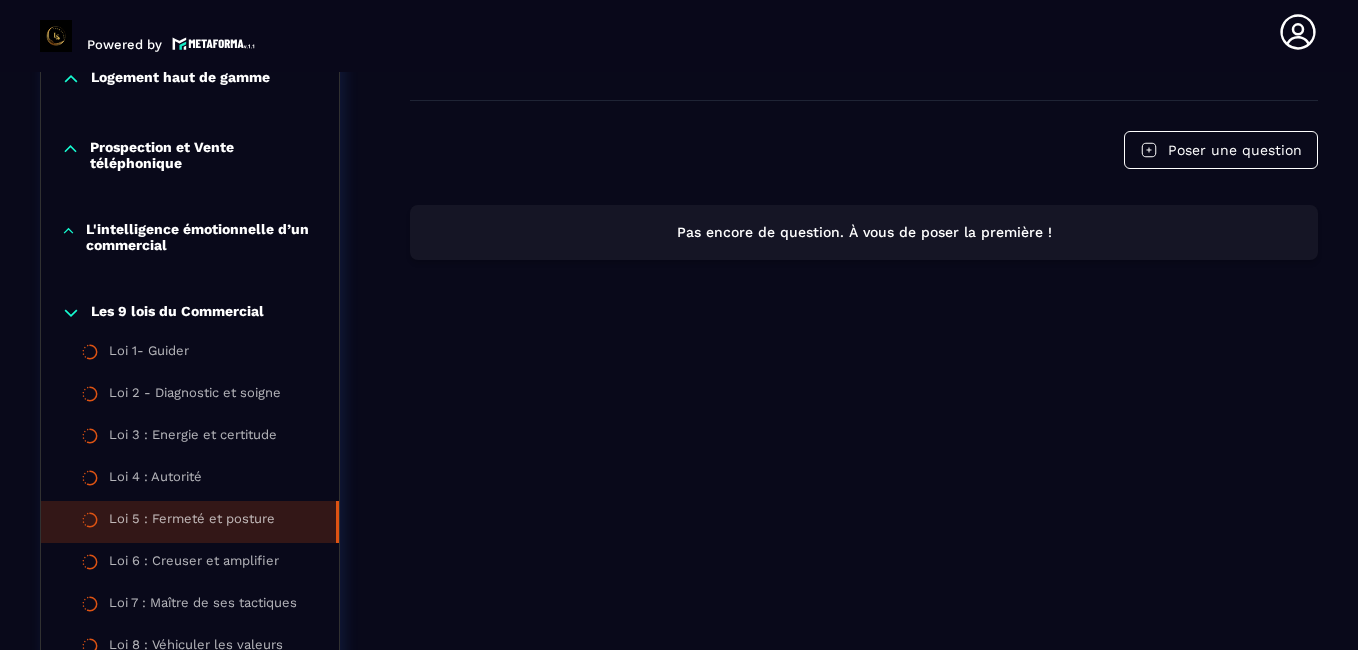scroll, scrollTop: 1272, scrollLeft: 0, axis: vertical 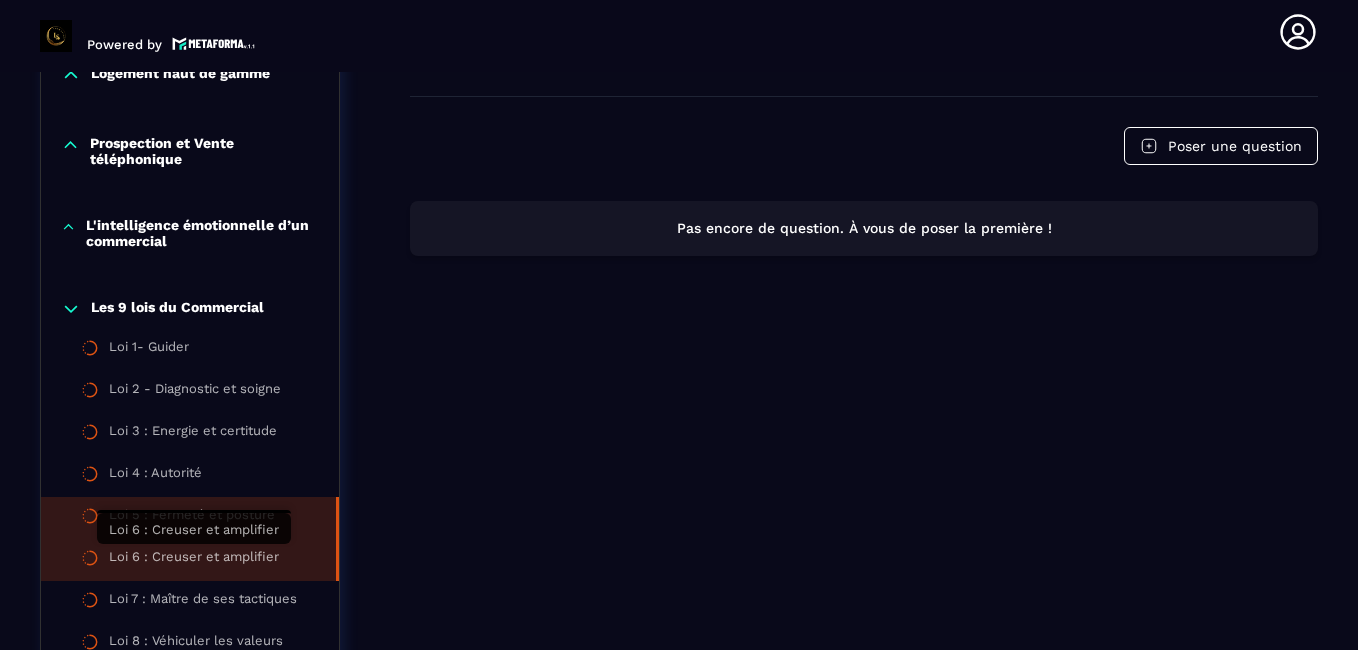 click on "Loi 6 : Creuser et amplifier" at bounding box center [194, 560] 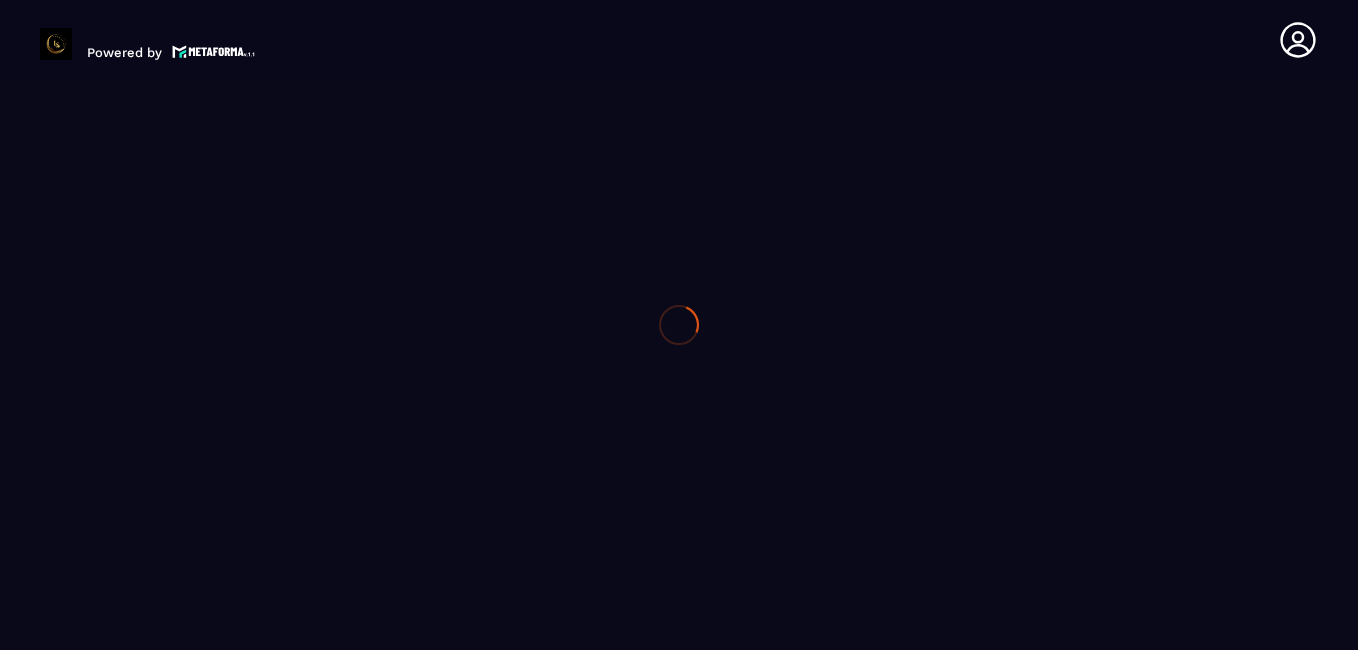 scroll, scrollTop: 0, scrollLeft: 0, axis: both 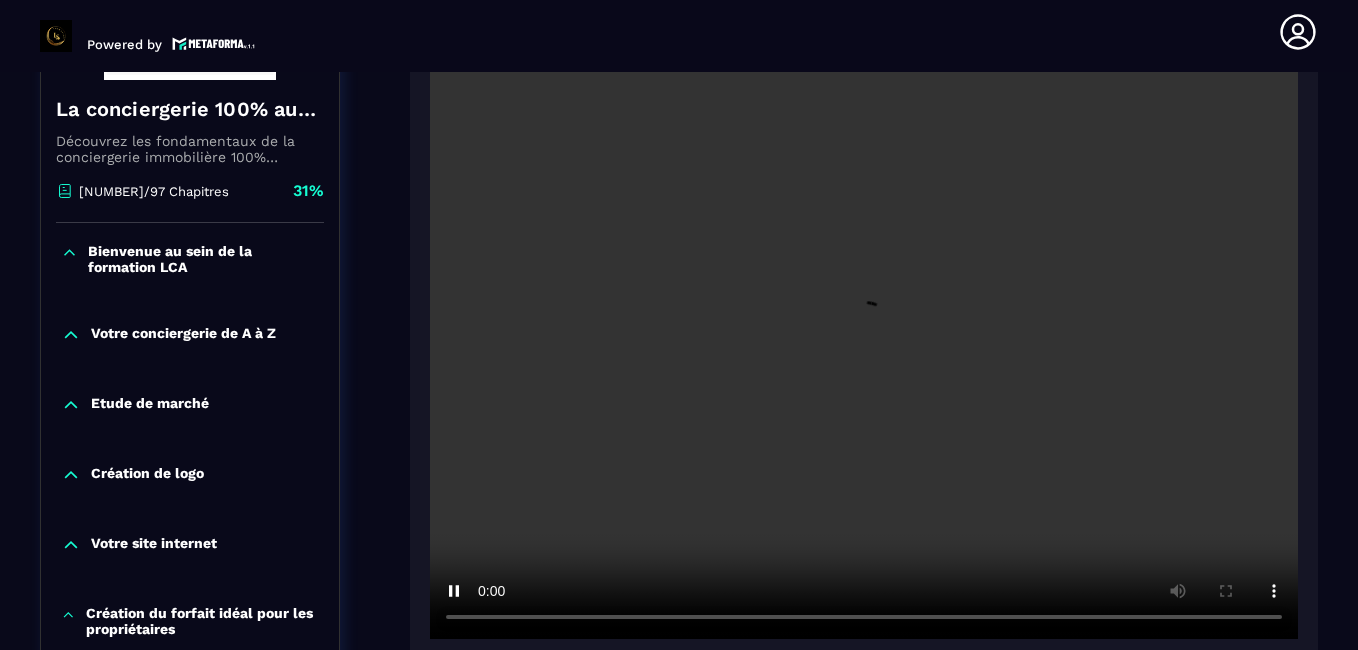 click on "Formations Questions Communauté Événements Formations / La conciergerie 100% automatisée / Loi 6 : Creuser et amplifier La conciergerie 100% automatisée Découvrez les fondamentaux de la conciergerie immobilière 100% automatisée.
Cette formation est conçue pour vous permettre de lancer et maîtriser votre activité de conciergerie en toute simplicité.
Vous apprendrez :
✅ Les bases essentielles de la conciergerie pour démarrer sereinement.
✅ Les outils incontournables pour gérer vos clients et vos biens de manière efficace.
✅ L'automatisation des tâches répétitives pour gagner un maximum de temps au quotidien.
Objectif : Vous fournir toutes les clés pour créer une activité rentable et automatisée, tout en gardant du temps pour vous. [NUMBER]/97 Chapitres [PERCENT]  Bienvenue au sein de la formation LCA Votre conciergerie de A à Z Etude de marché Création de logo Votre site internet Création du forfait idéal pour les propriétaires Création de votre société Logement haut de gamme" 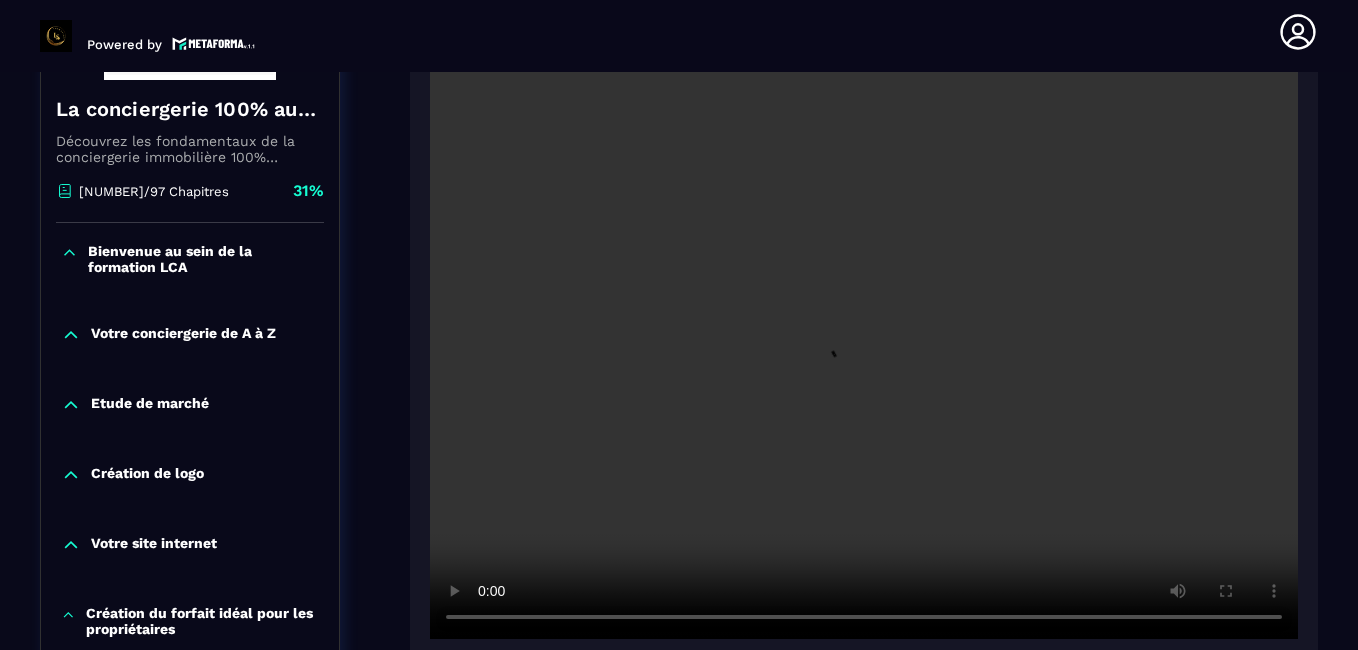 click at bounding box center [864, 349] 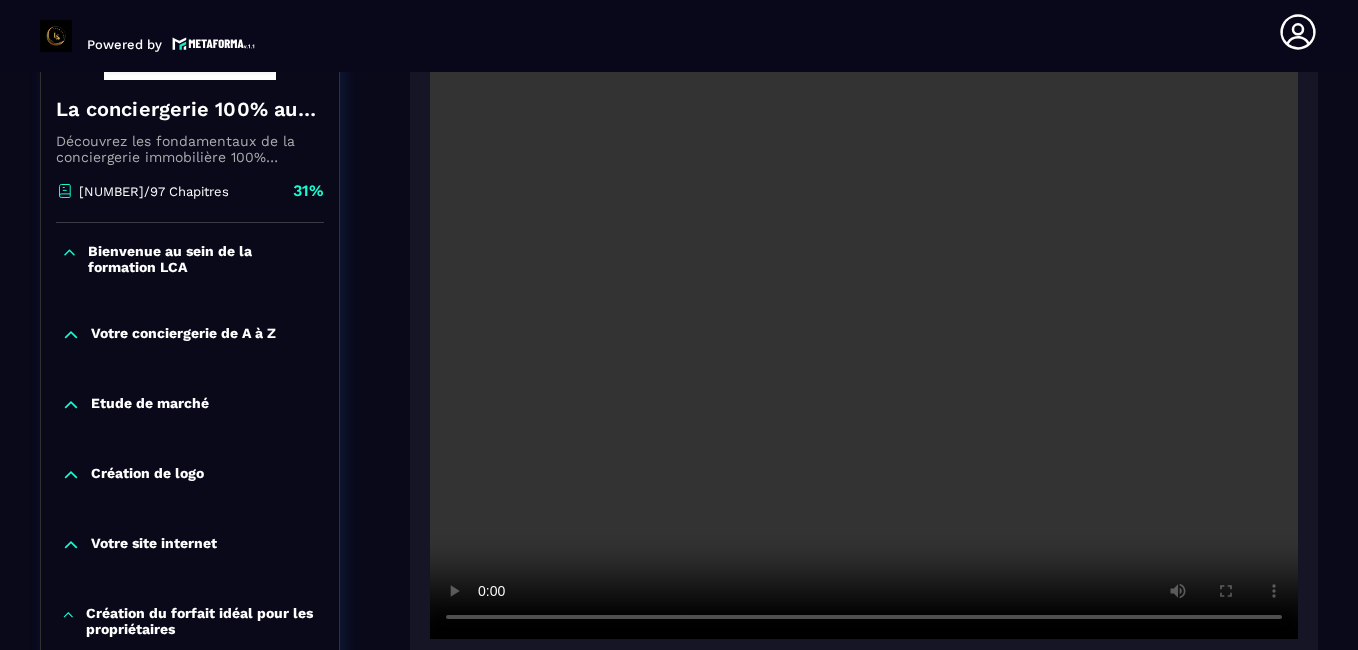 click at bounding box center (864, 349) 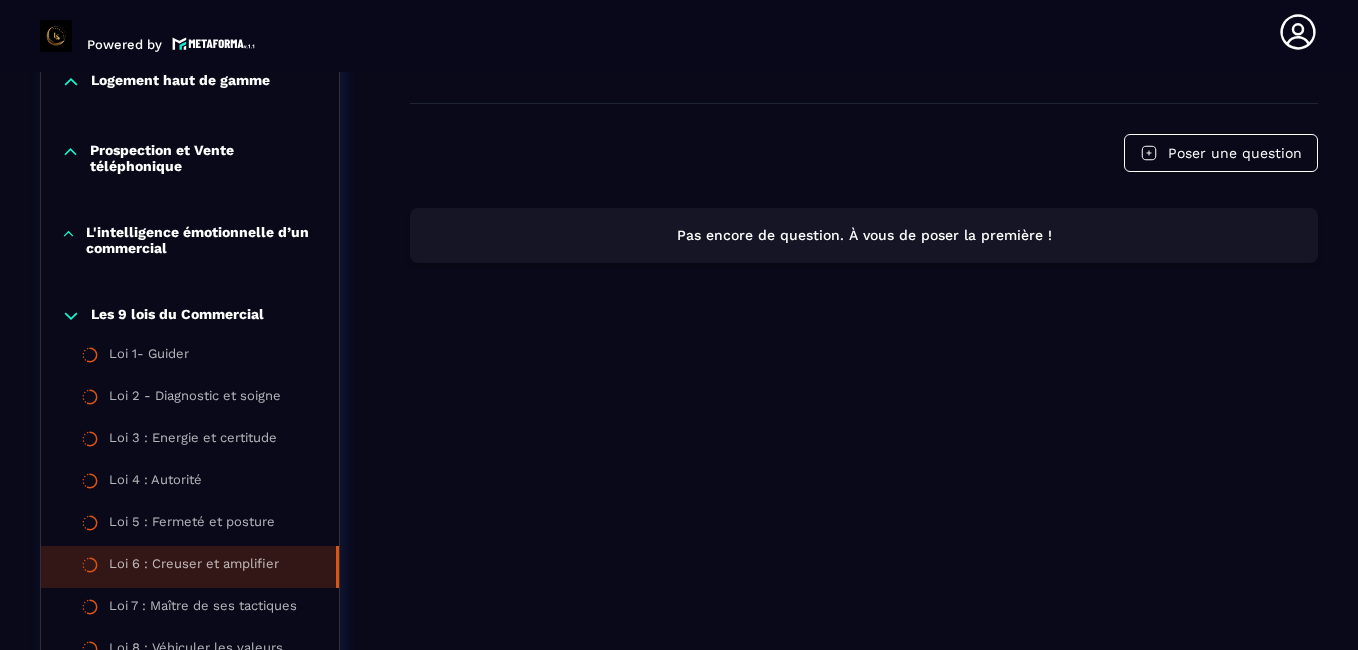scroll, scrollTop: 1263, scrollLeft: 0, axis: vertical 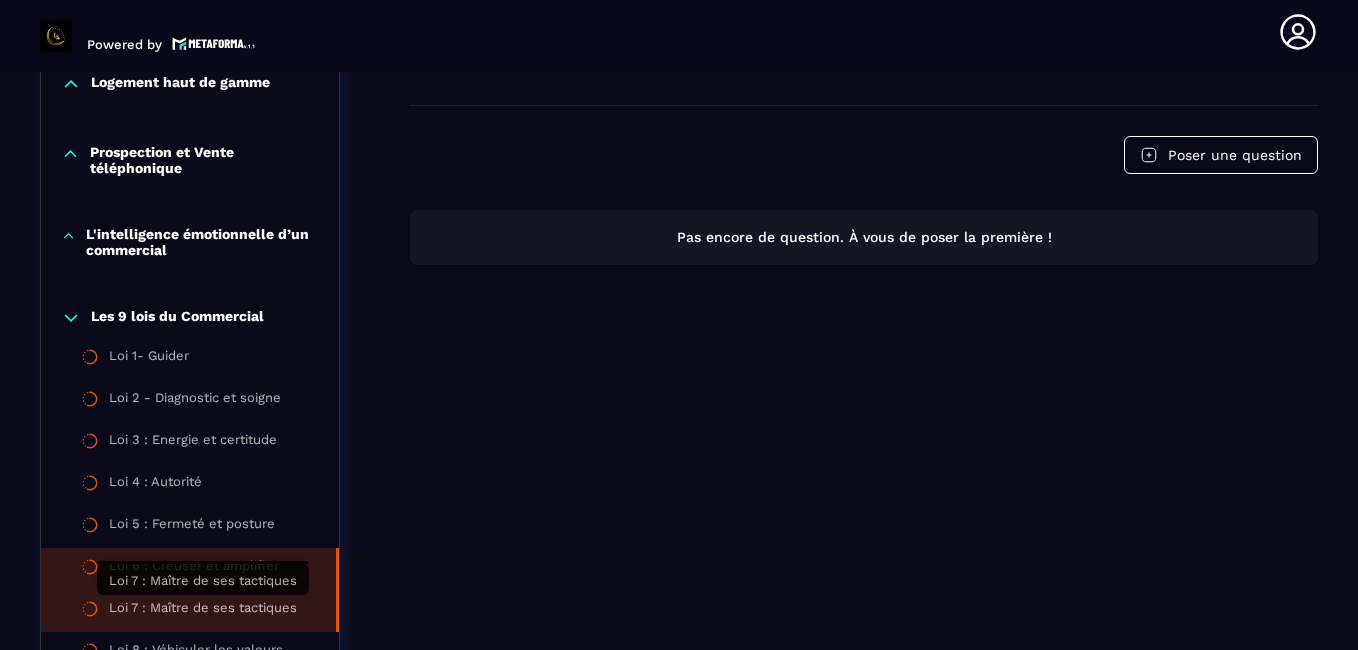 click on "Loi 7 : Maître de ses tactiques" at bounding box center [203, 611] 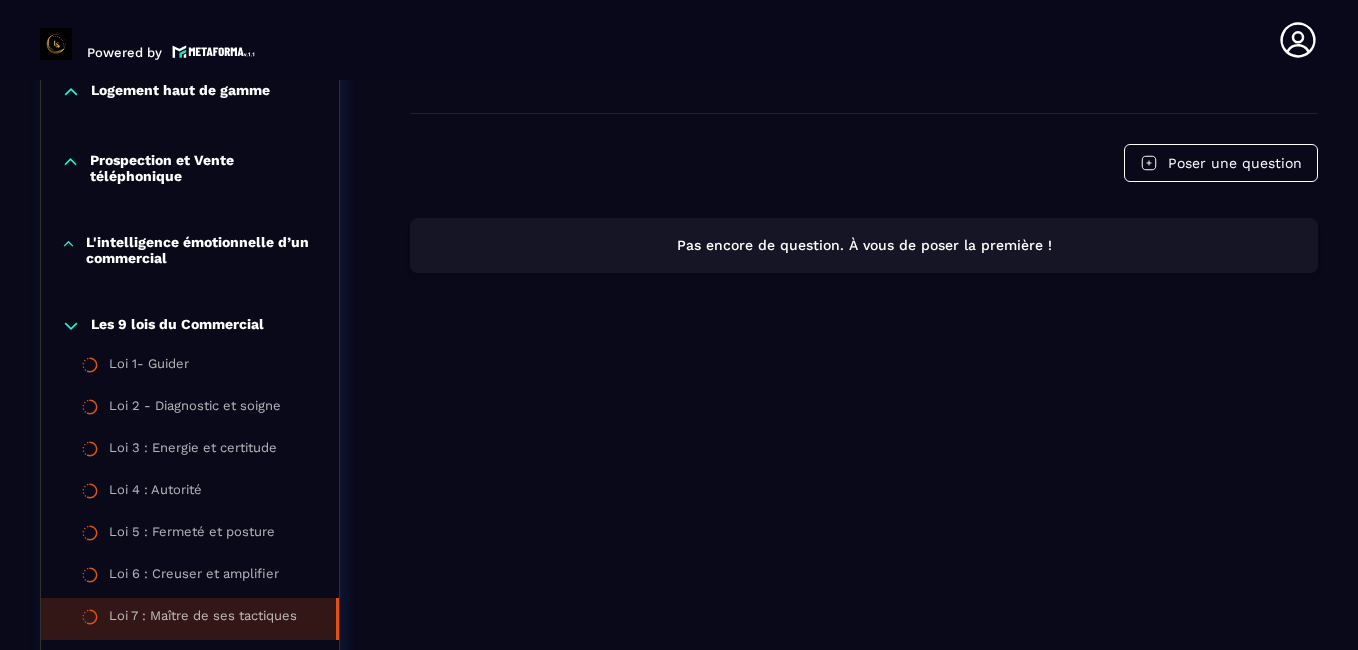 scroll, scrollTop: 1175, scrollLeft: 0, axis: vertical 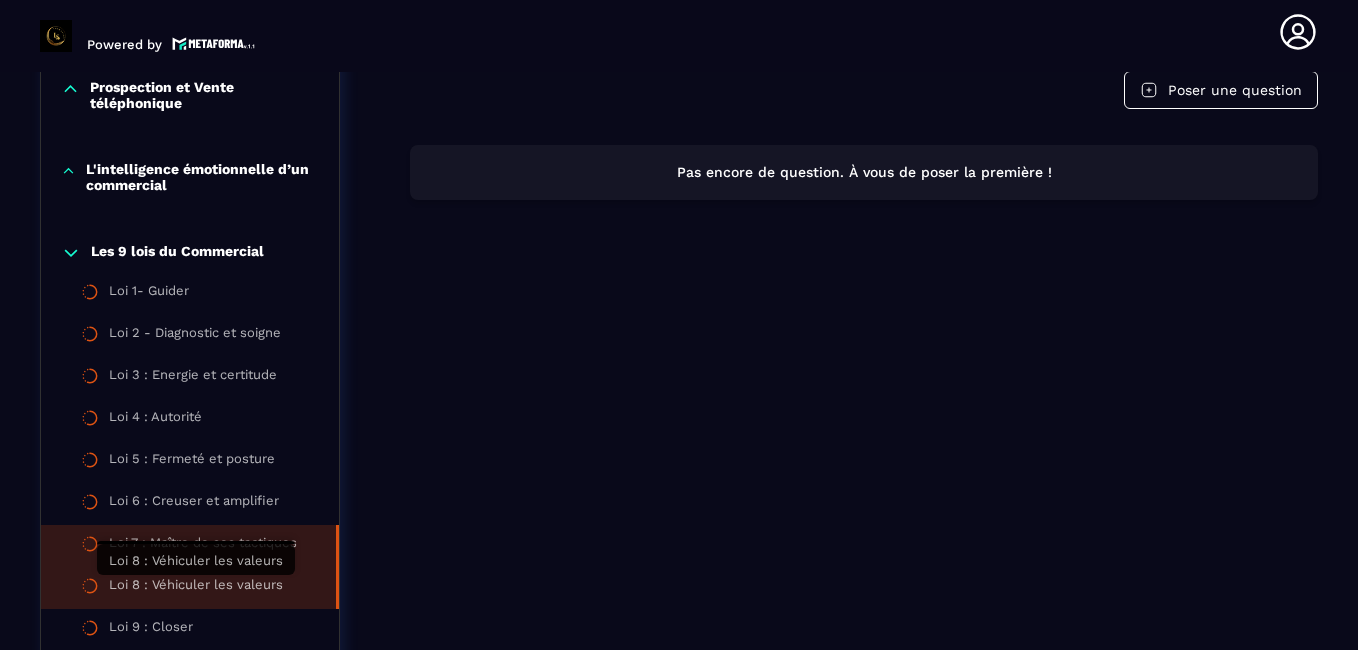click on "Loi 8 : Véhiculer les valeurs" at bounding box center (196, 588) 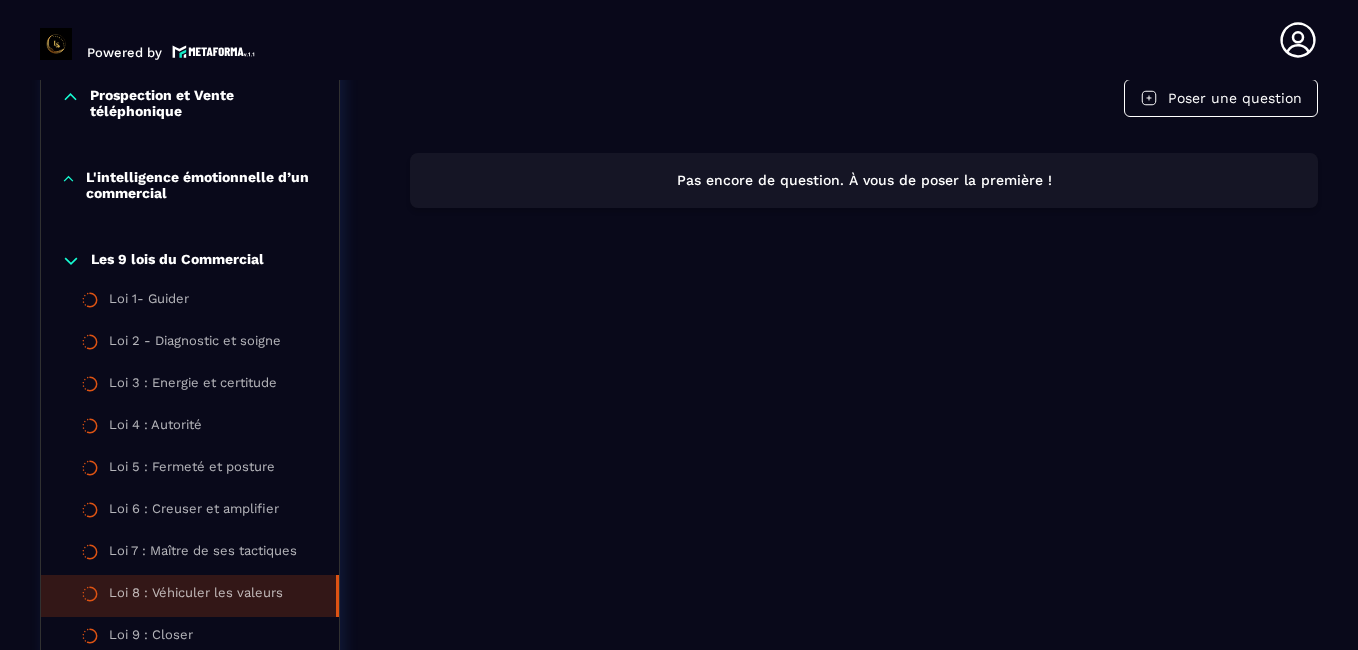 scroll, scrollTop: 970, scrollLeft: 0, axis: vertical 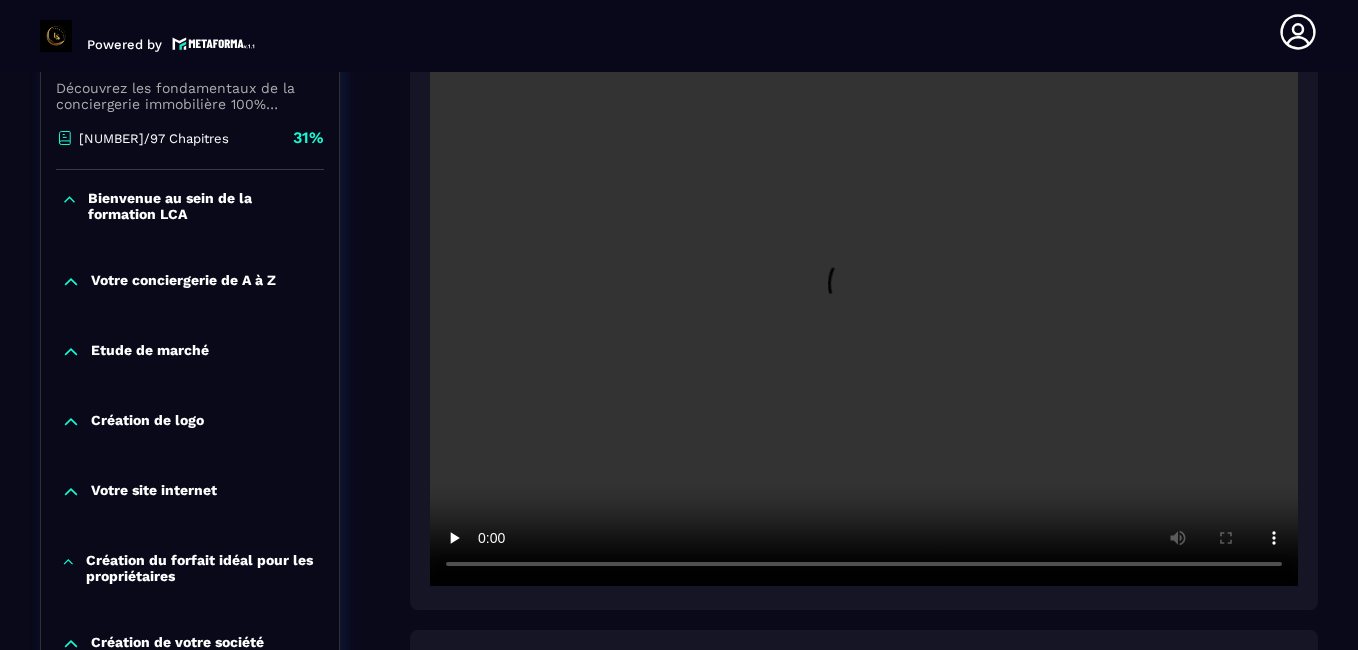 type 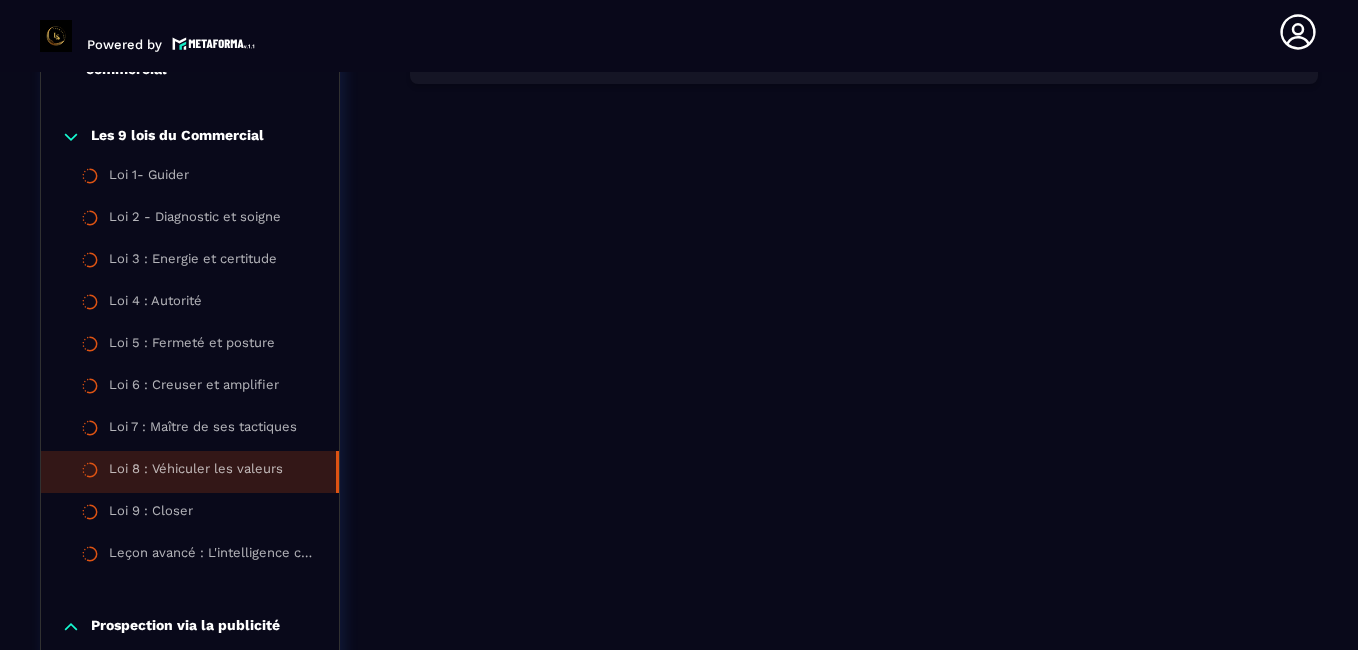 scroll, scrollTop: 1445, scrollLeft: 0, axis: vertical 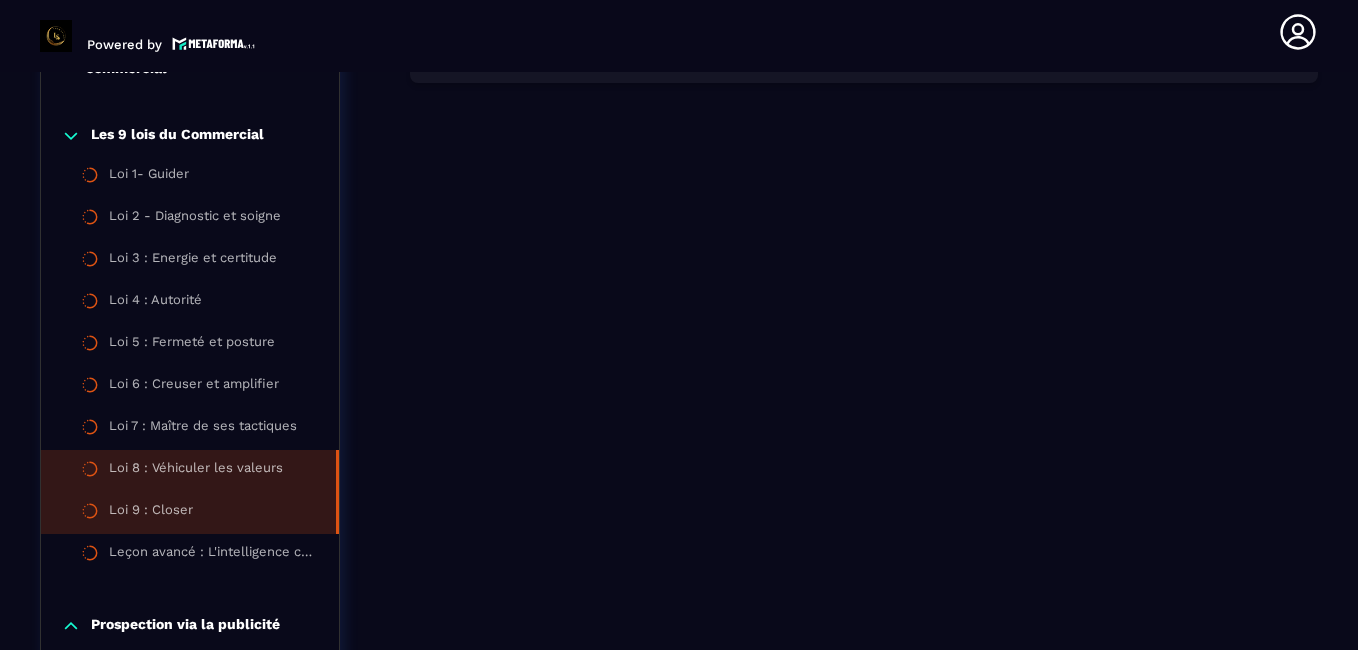 click on "Loi 9 : Closer" 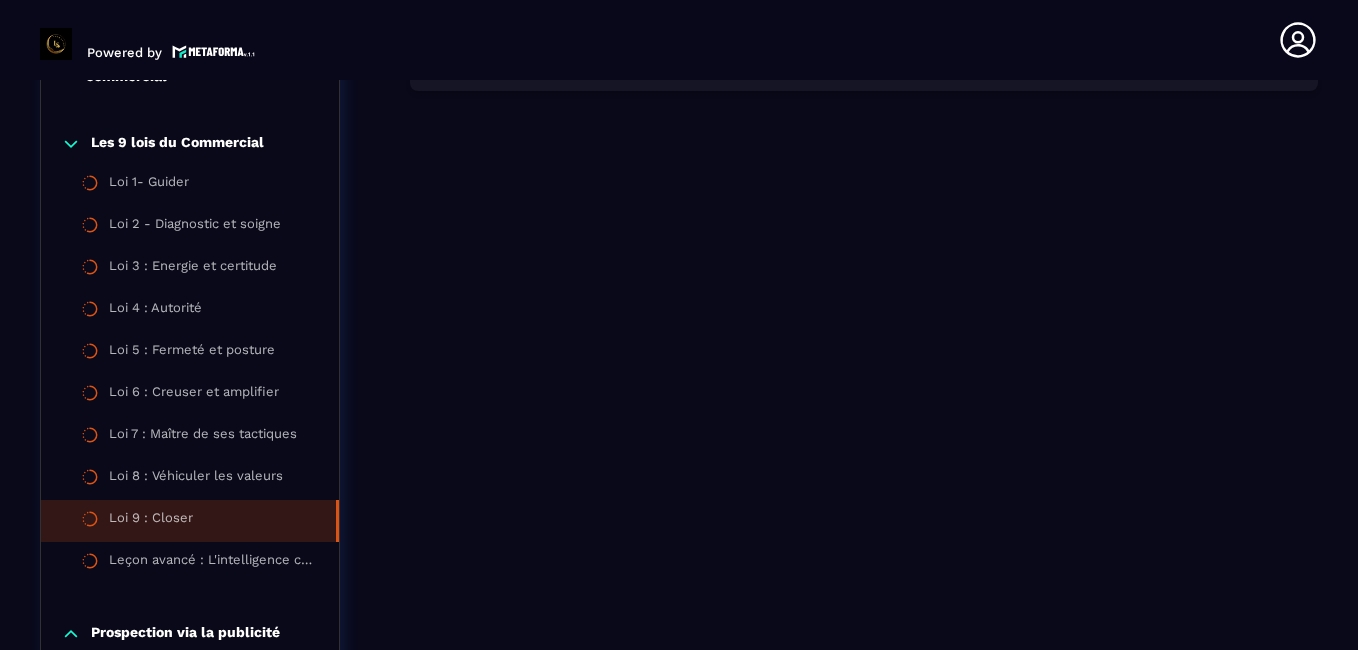 scroll, scrollTop: 1086, scrollLeft: 0, axis: vertical 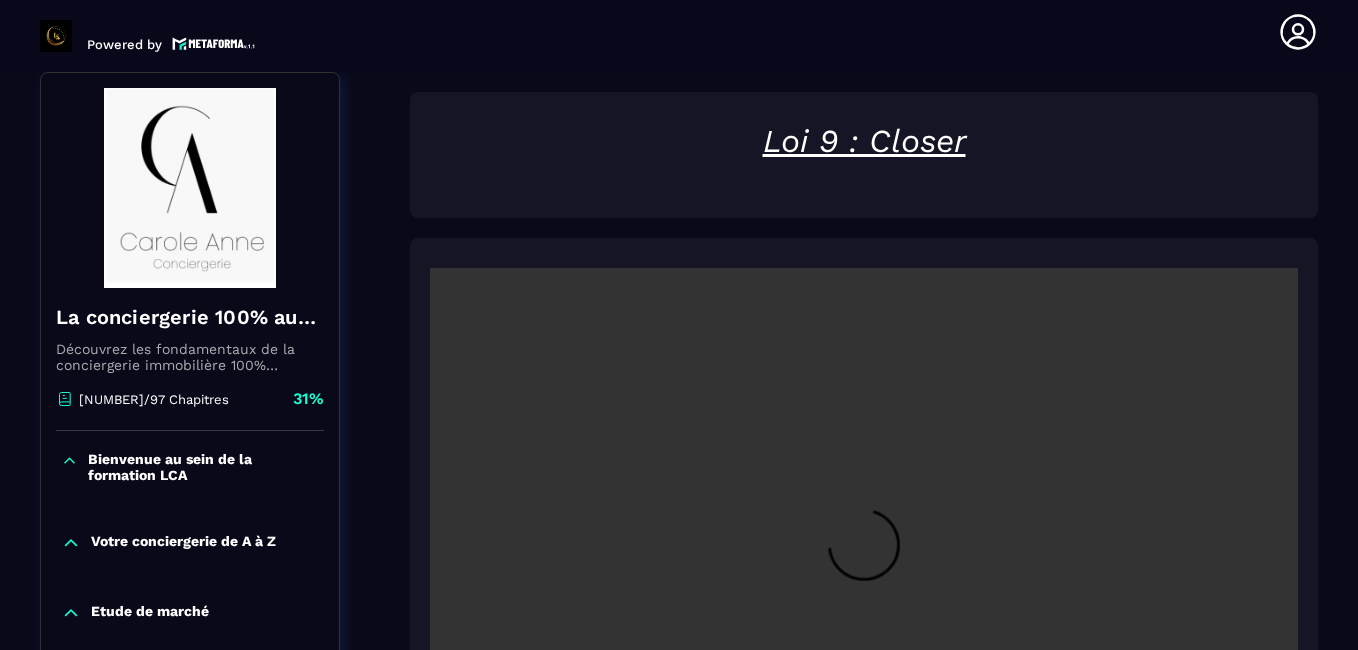 click at bounding box center (864, 557) 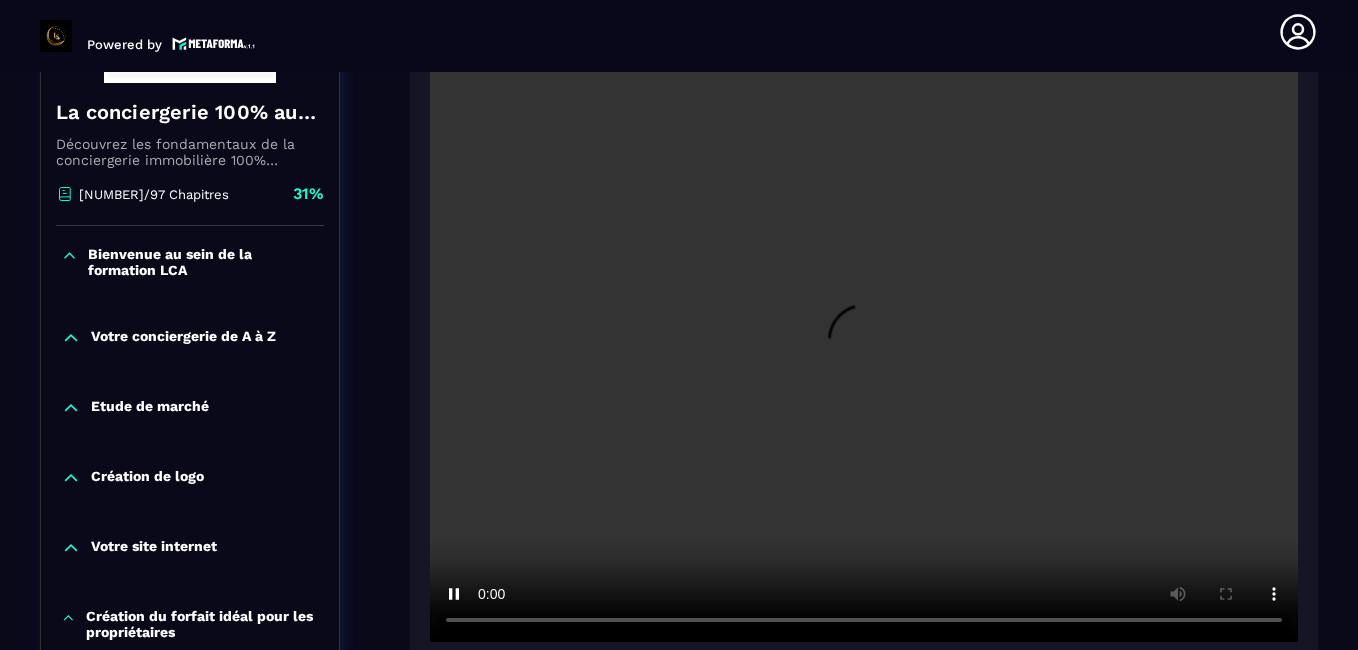 scroll, scrollTop: 412, scrollLeft: 0, axis: vertical 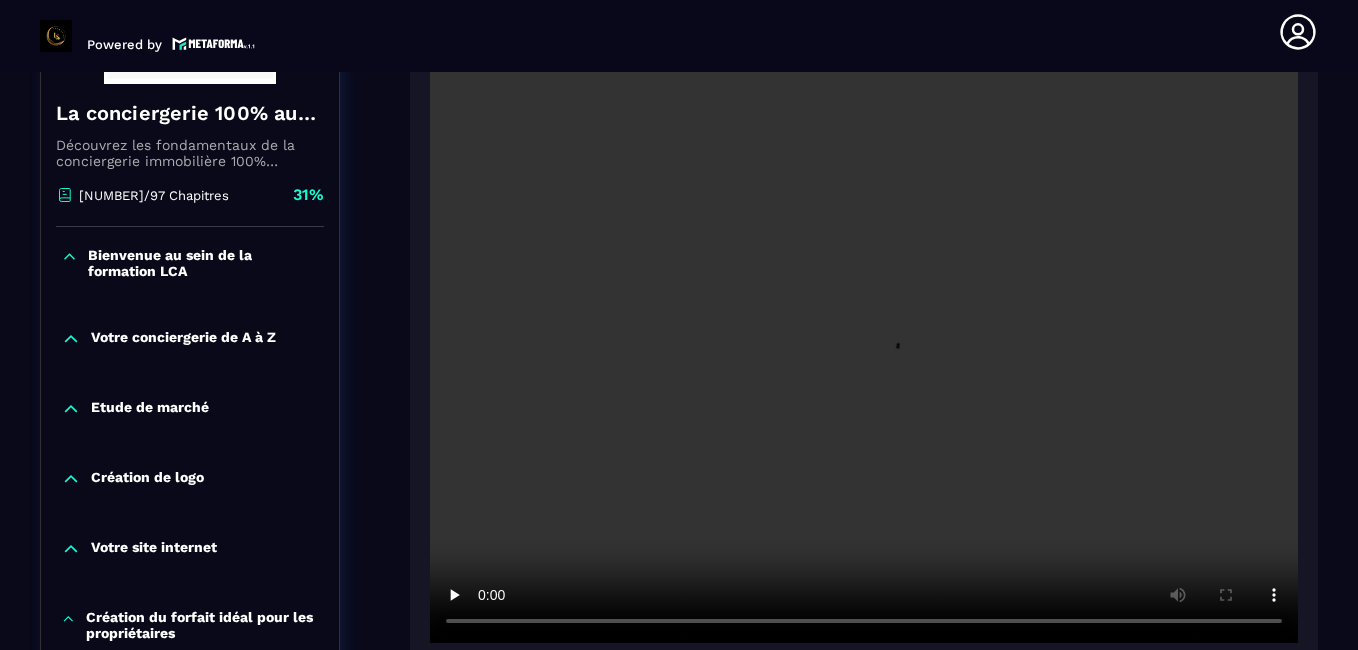 type 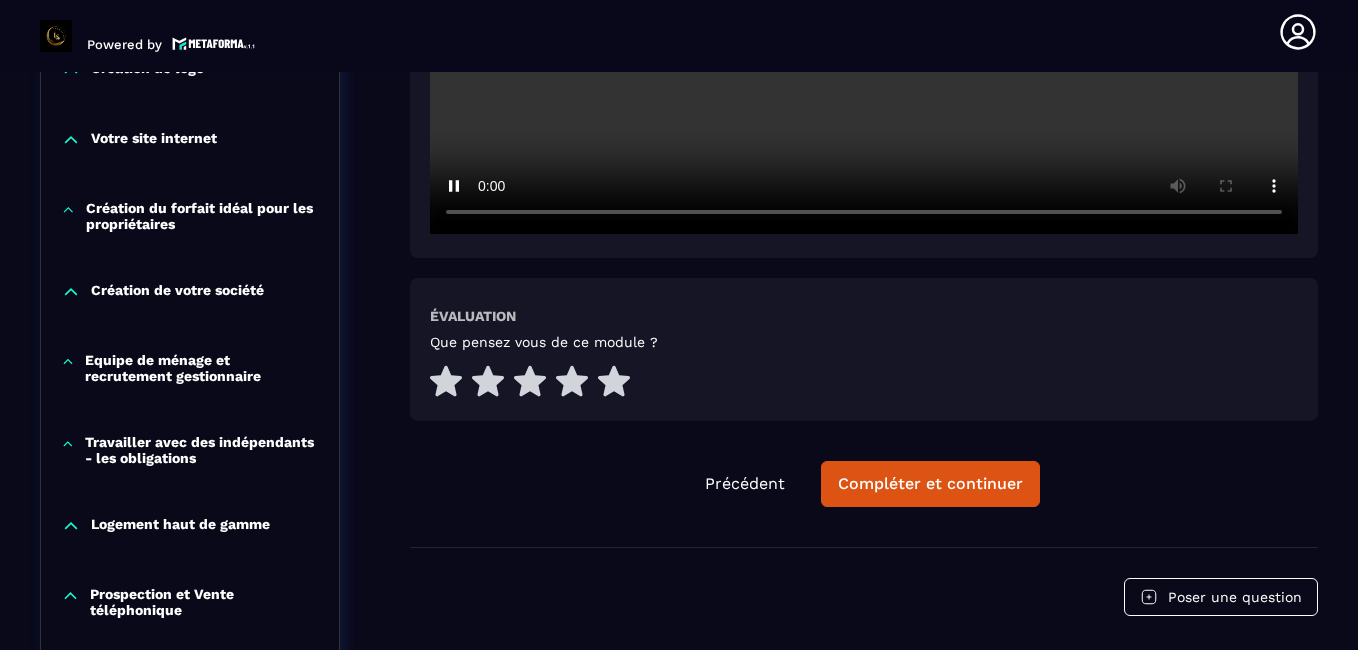scroll, scrollTop: 822, scrollLeft: 0, axis: vertical 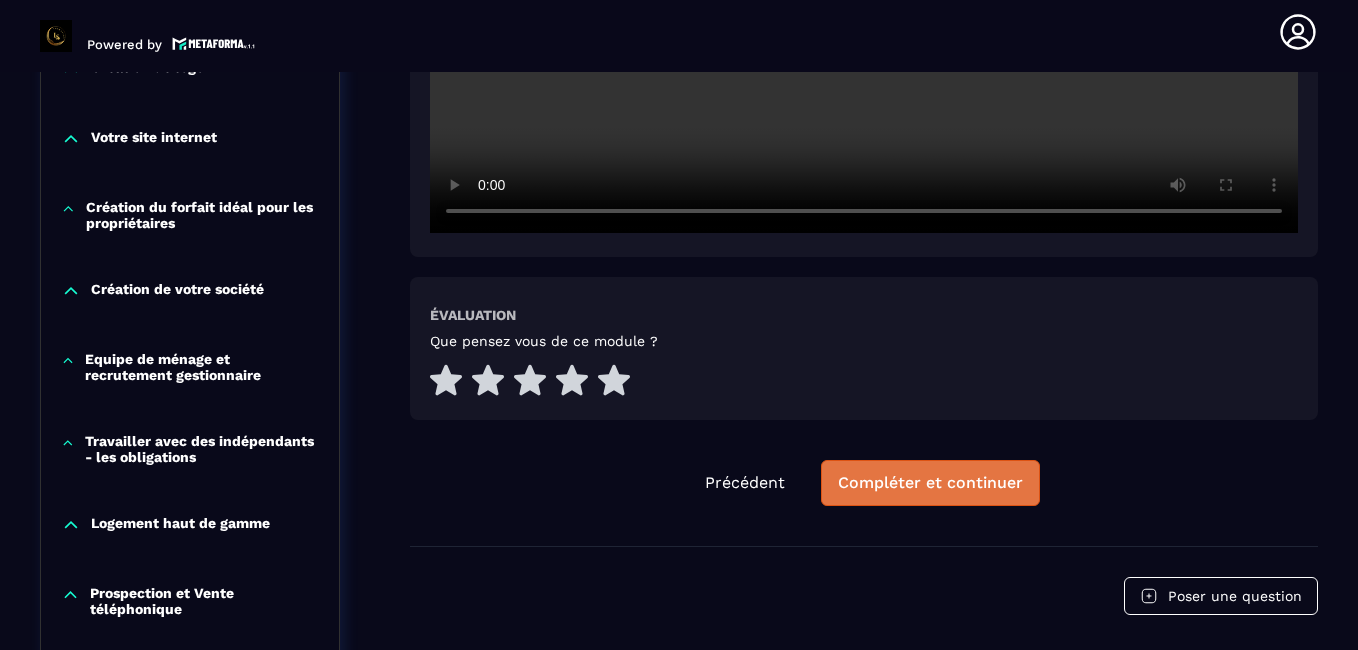 click on "Compléter et continuer" at bounding box center (930, 483) 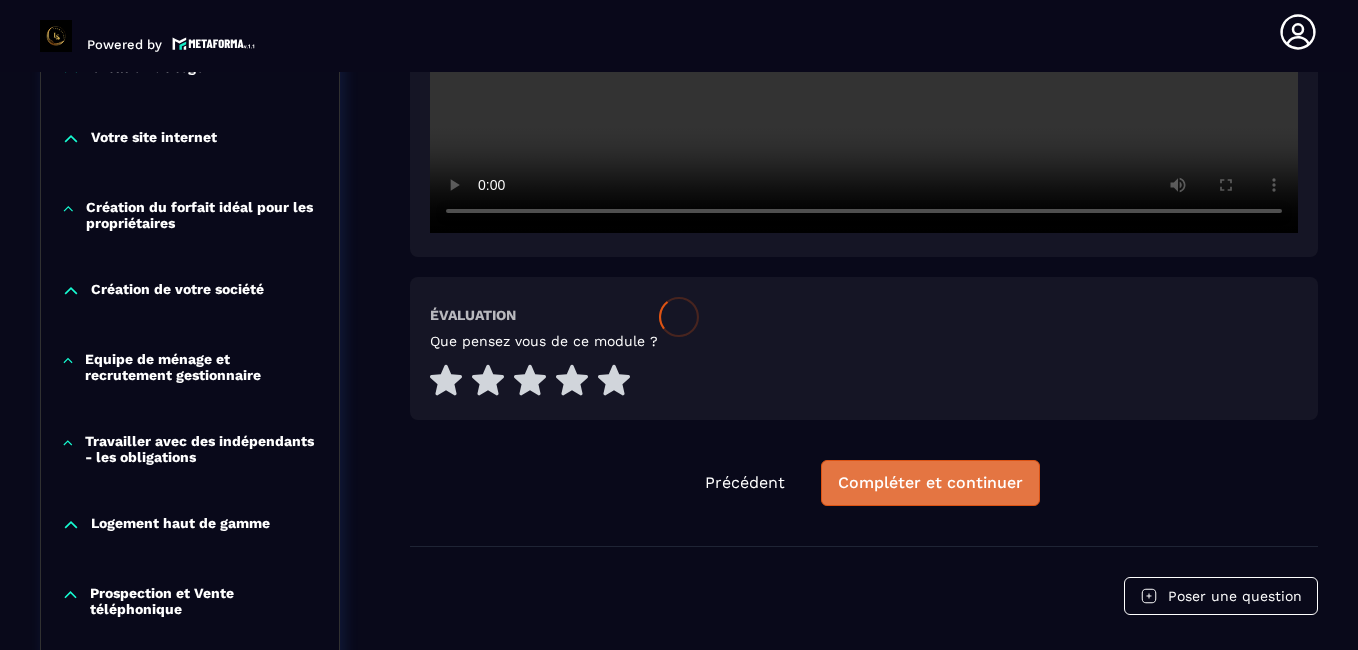 scroll, scrollTop: 0, scrollLeft: 0, axis: both 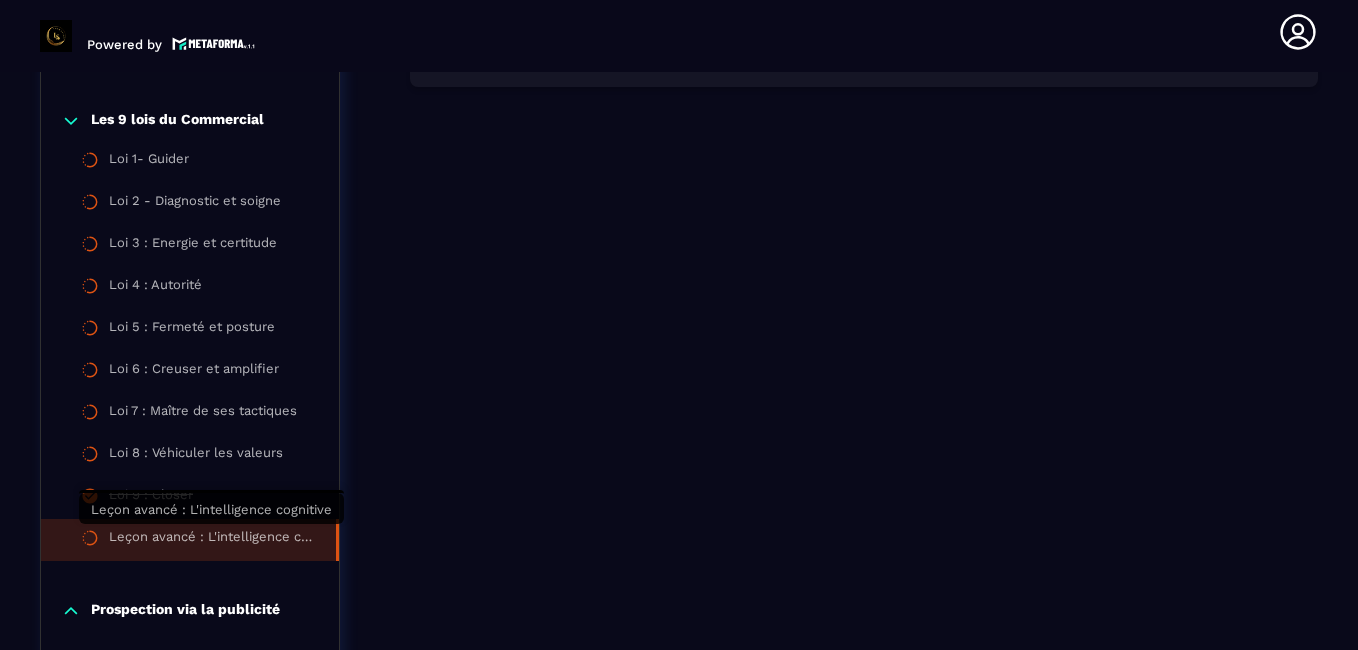 click on "Leçon avancé : L'intelligence cognitive" at bounding box center [212, 540] 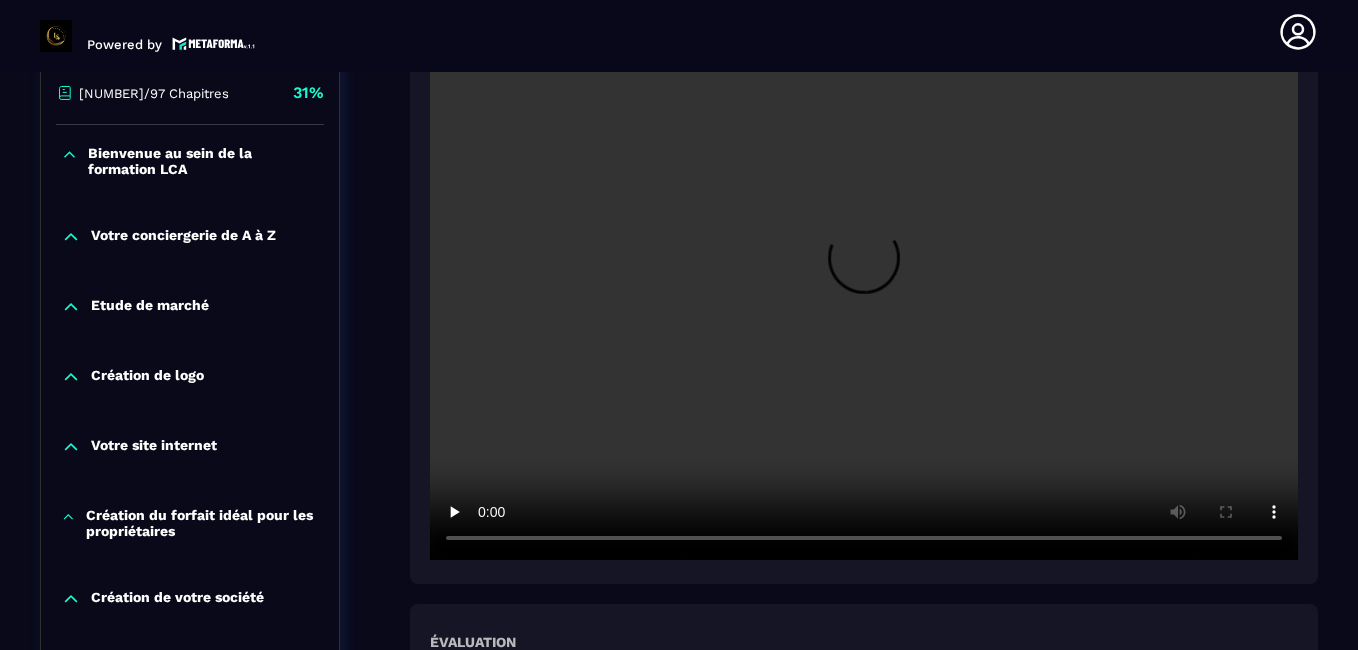scroll, scrollTop: 512, scrollLeft: 0, axis: vertical 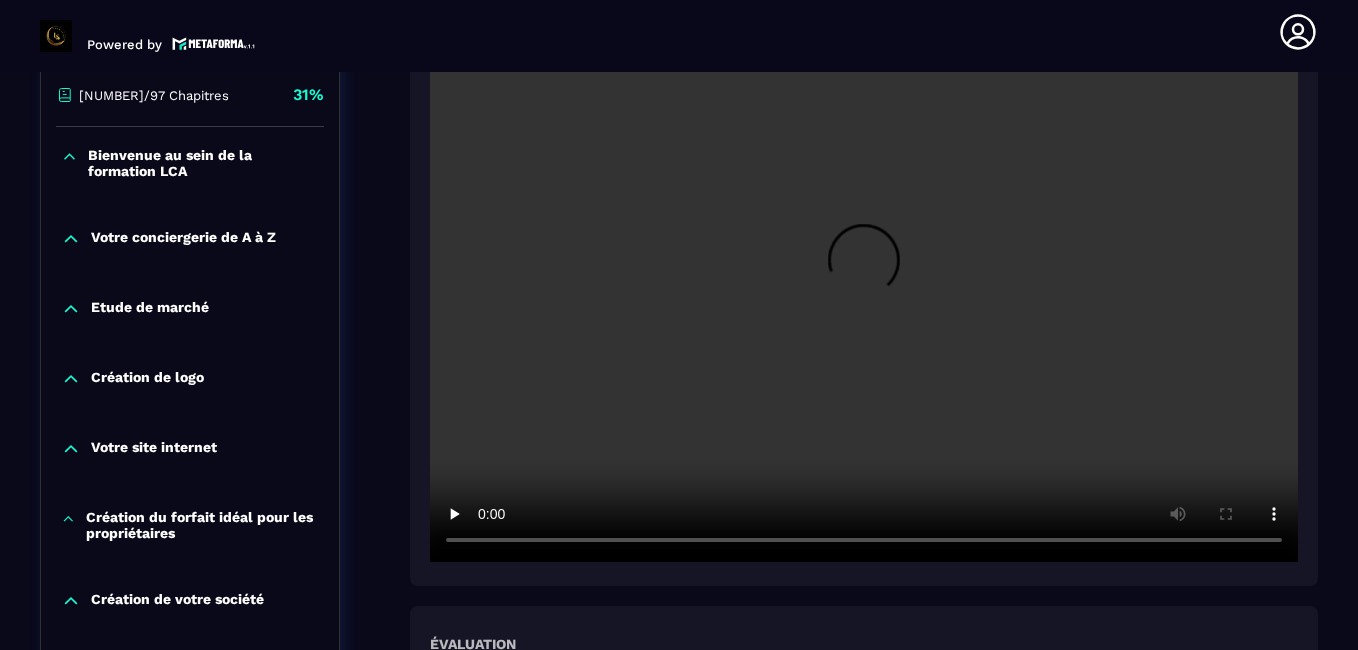 click at bounding box center [864, 272] 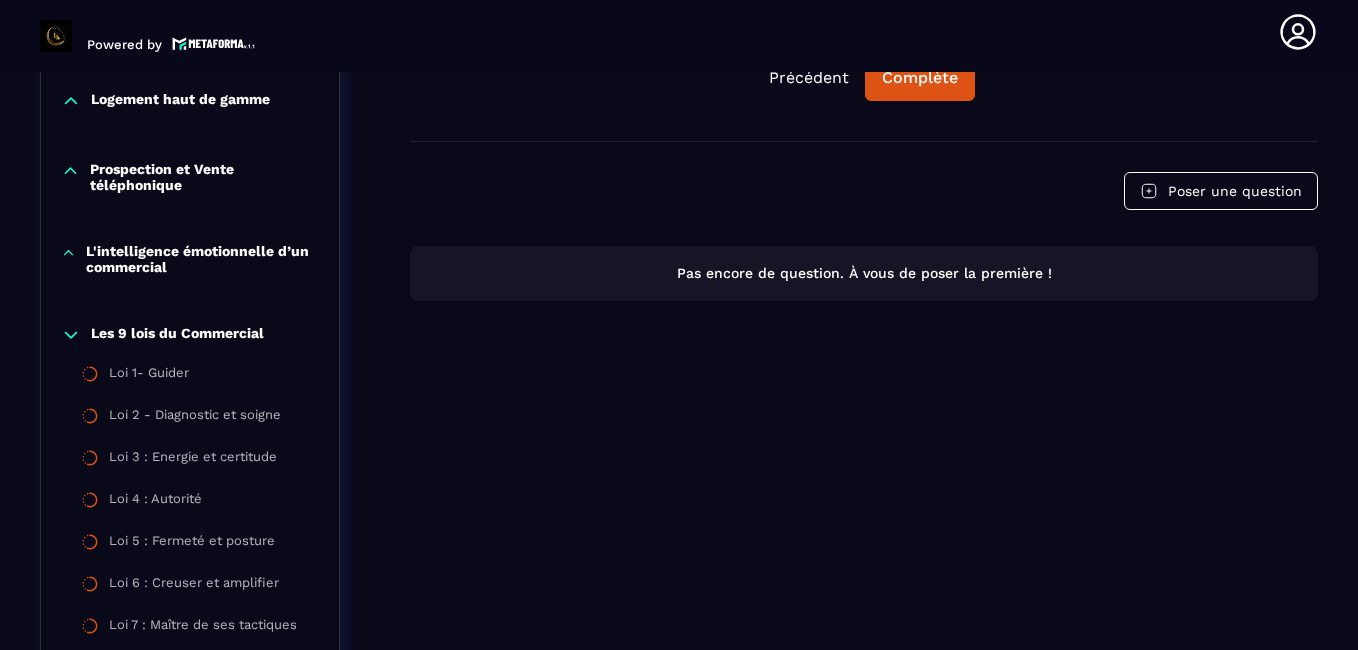 scroll, scrollTop: 1247, scrollLeft: 0, axis: vertical 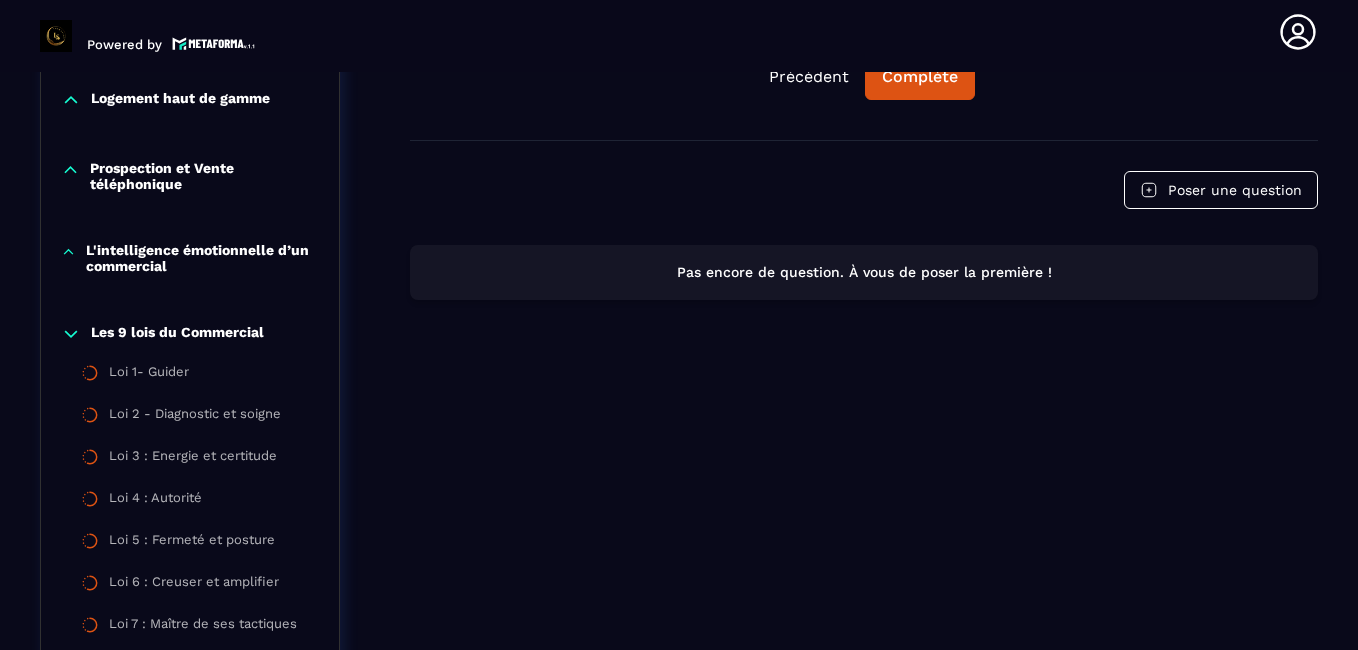 click 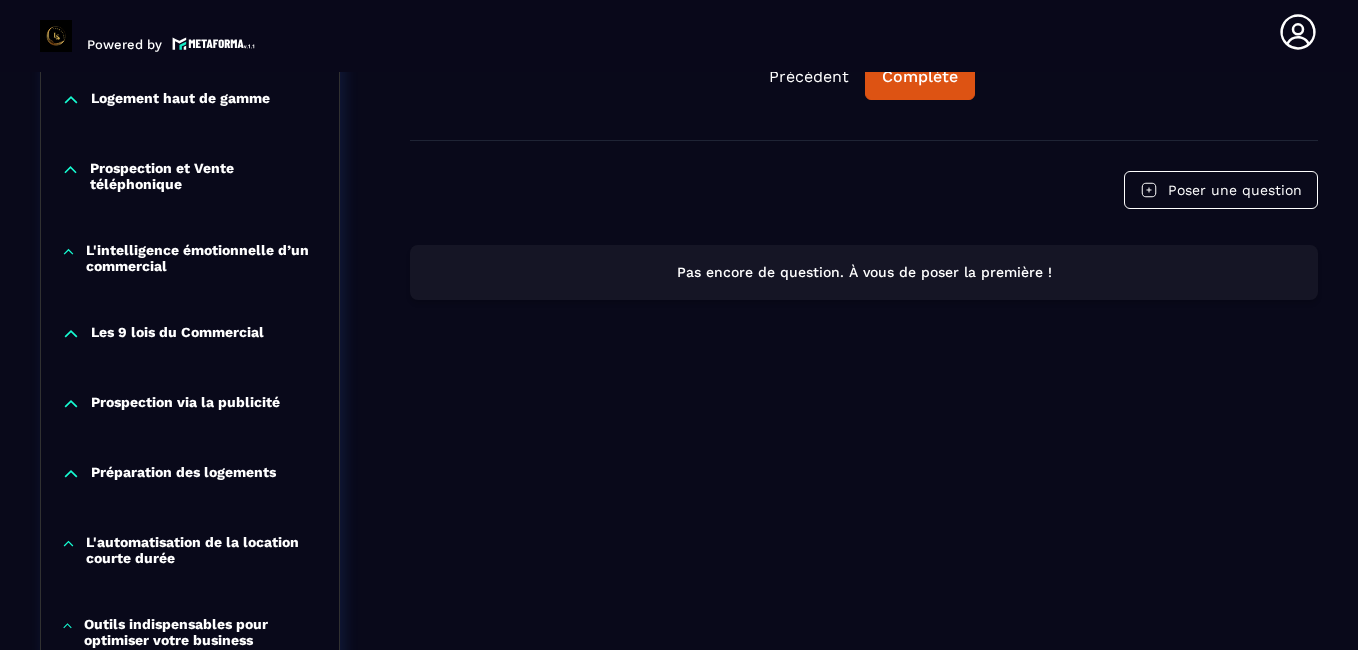 click 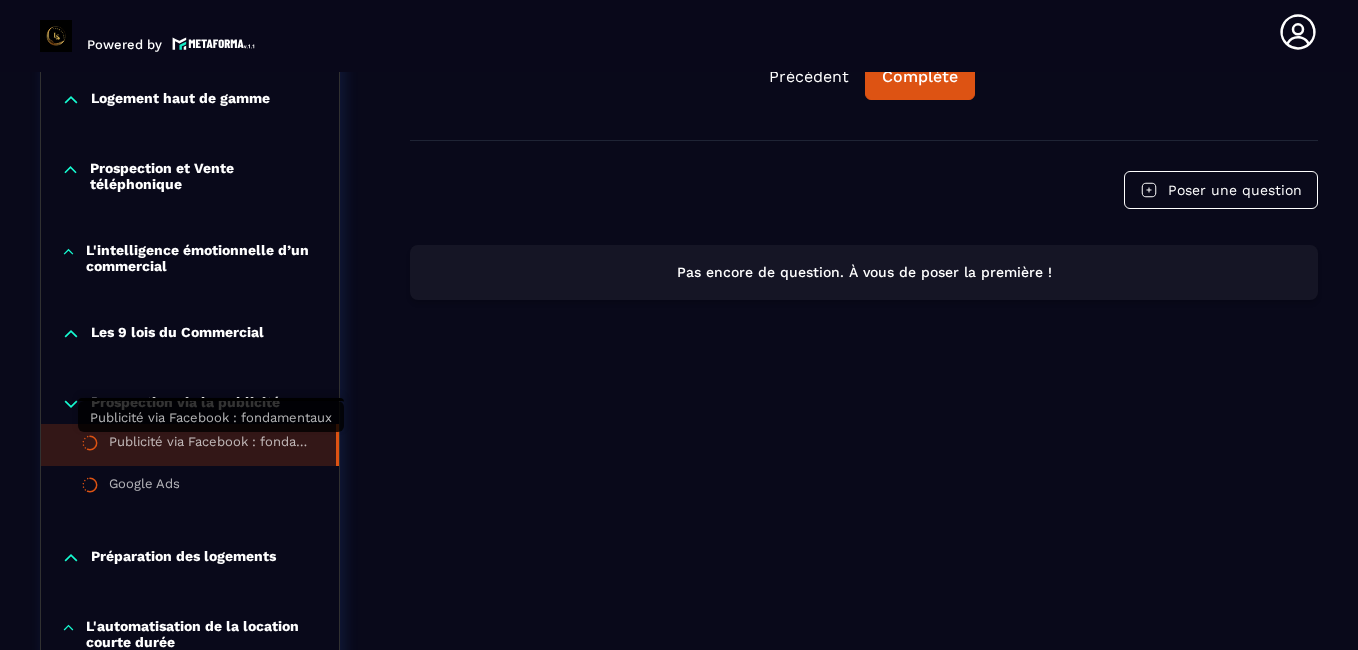 click on "Publicité via Facebook : fondamentaux" at bounding box center (212, 445) 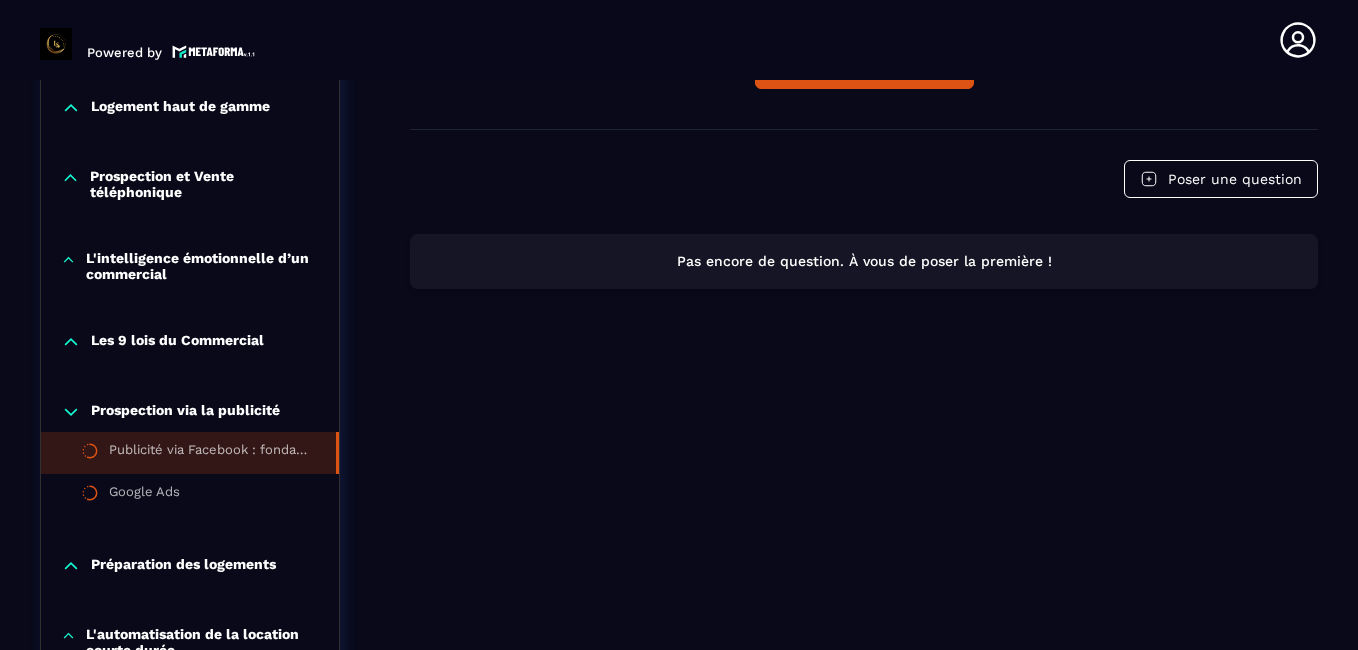 scroll, scrollTop: 8, scrollLeft: 0, axis: vertical 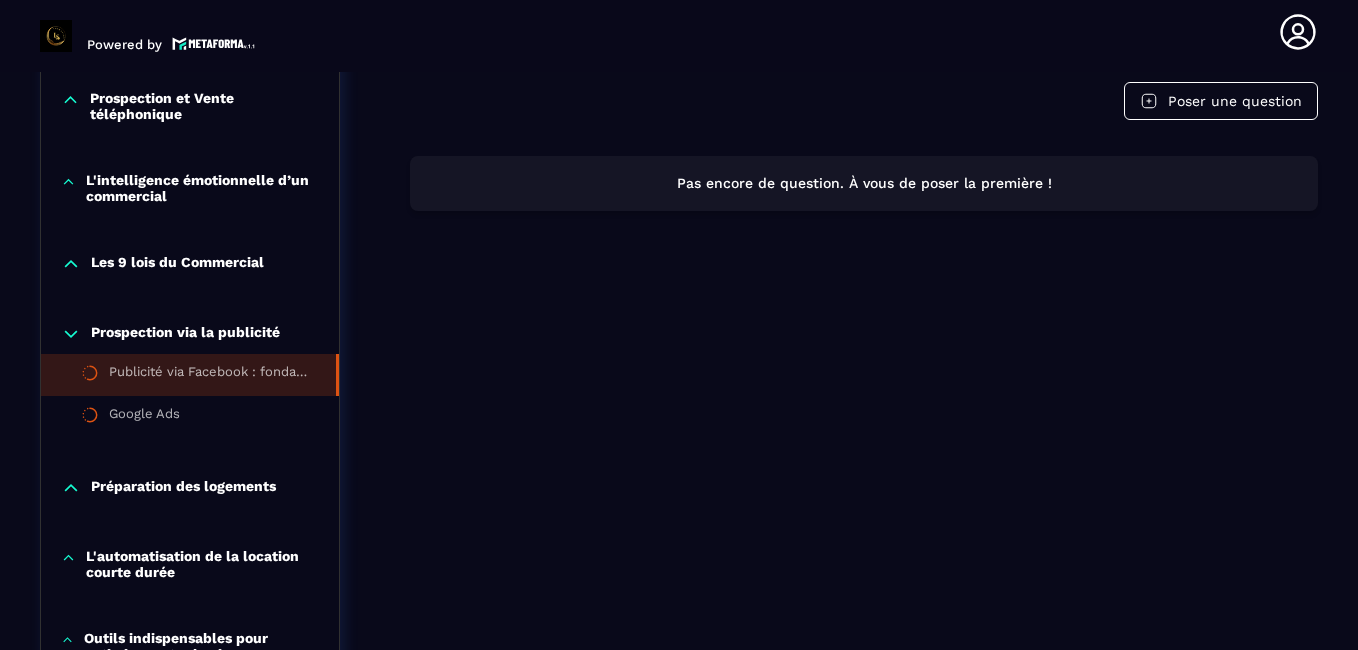 click on "Préparation des logements" at bounding box center [183, 488] 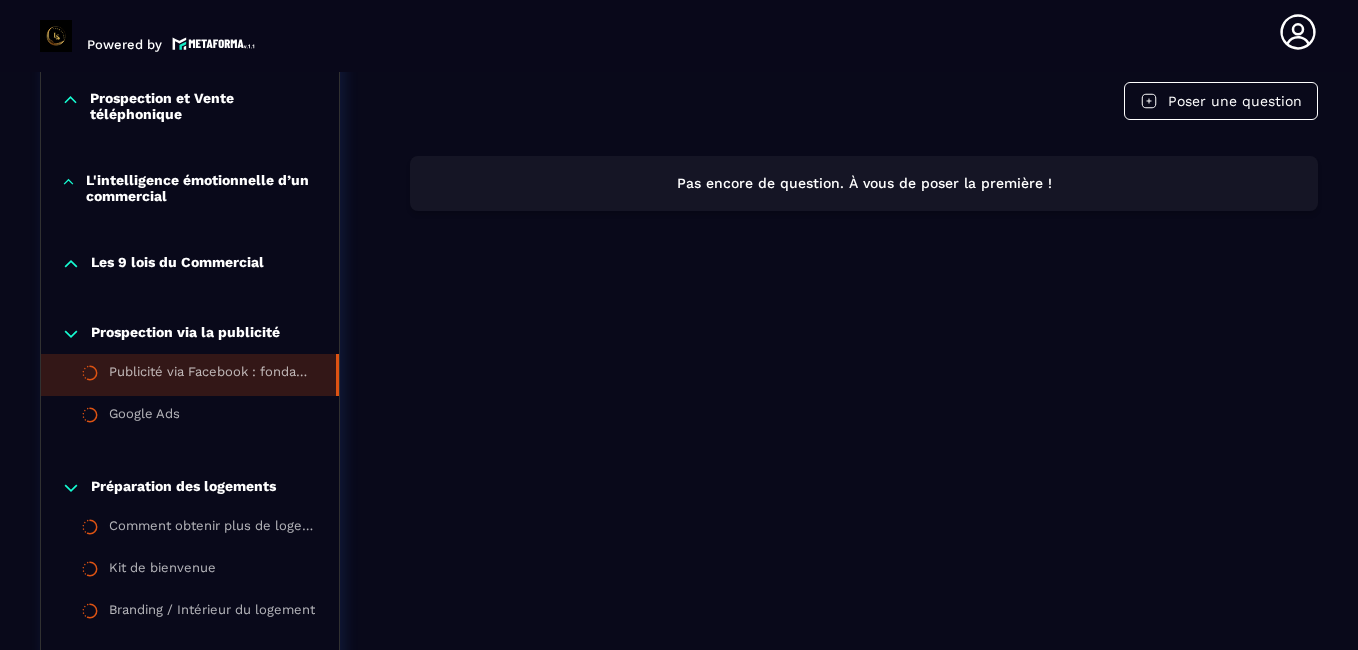 click on "Préparation des logements" at bounding box center [183, 488] 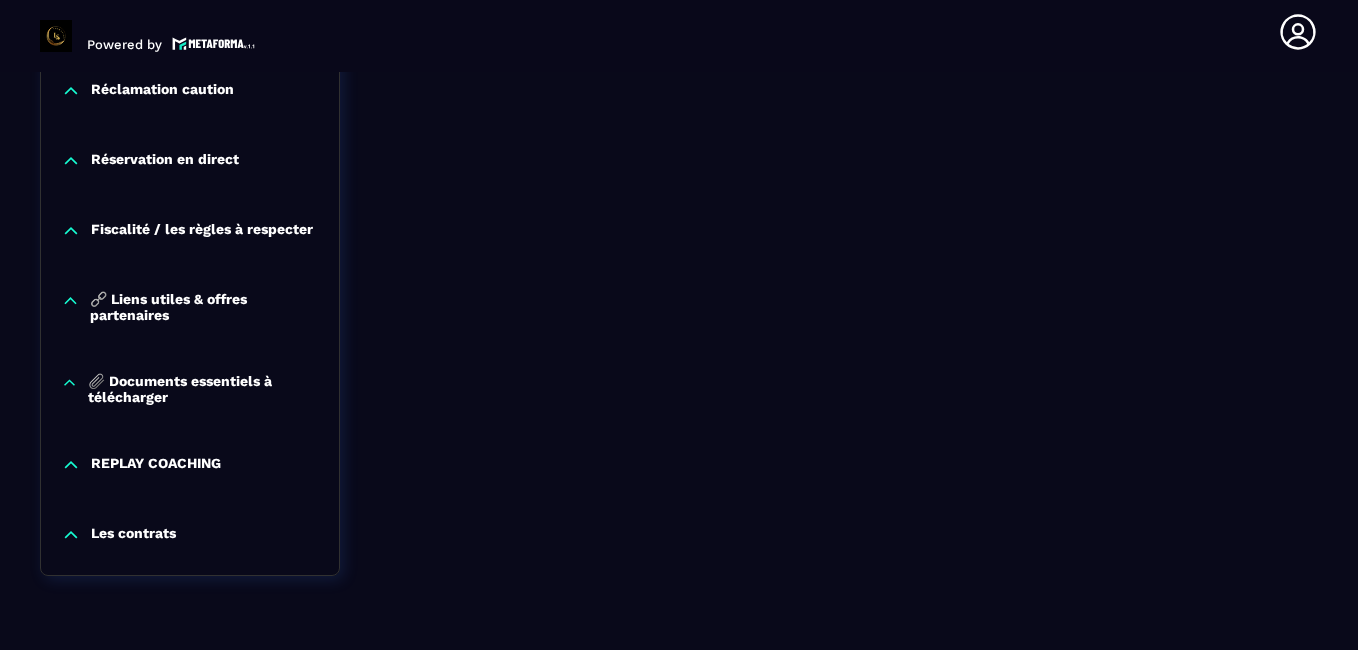 scroll, scrollTop: 2215, scrollLeft: 0, axis: vertical 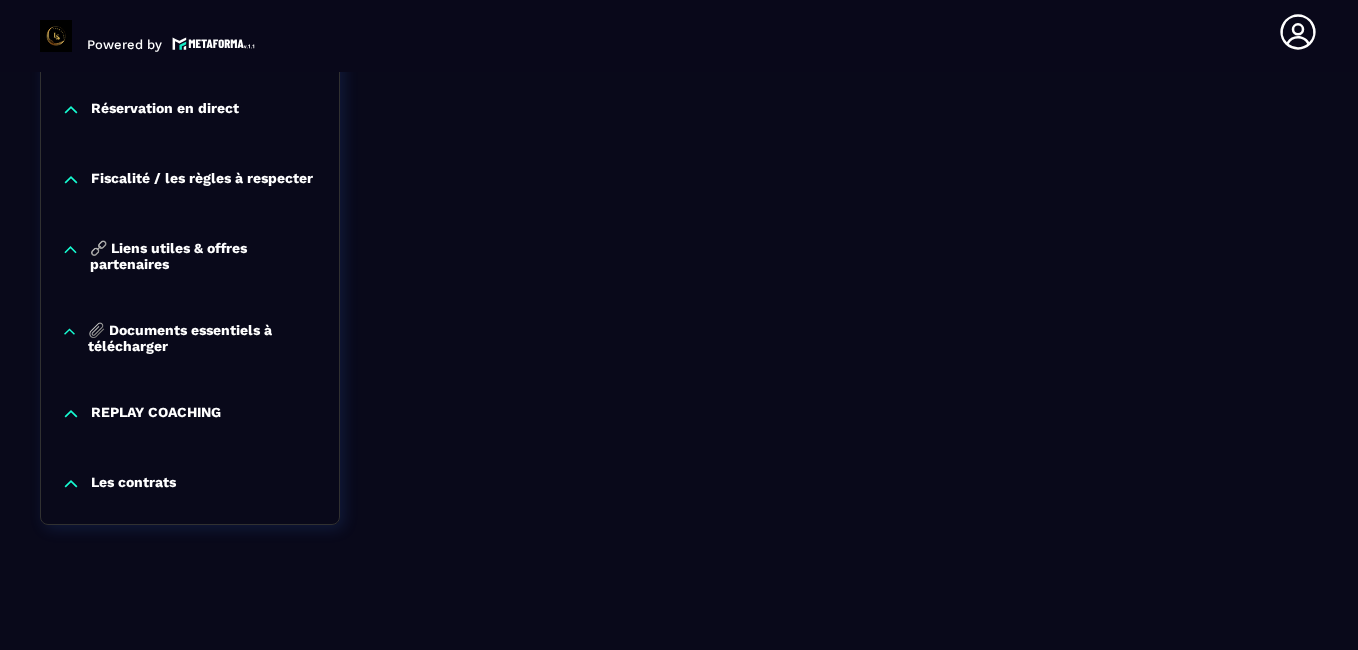 click on "Les contrats" at bounding box center [133, 484] 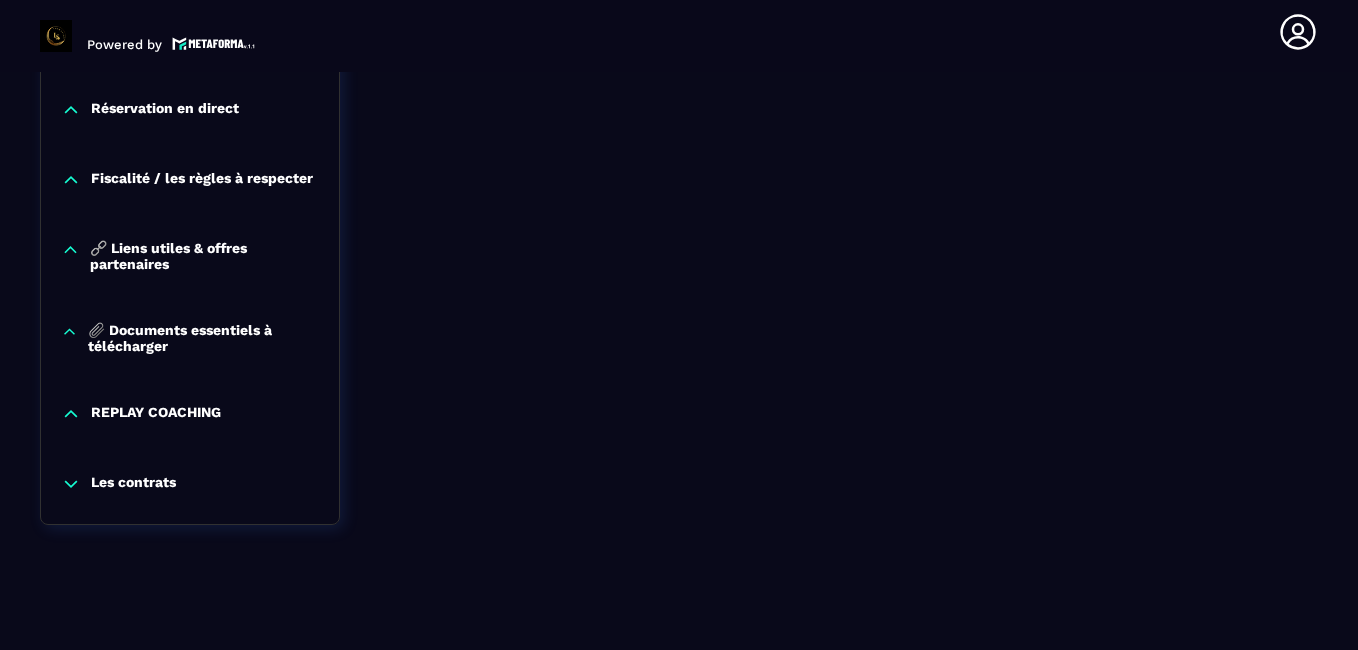click 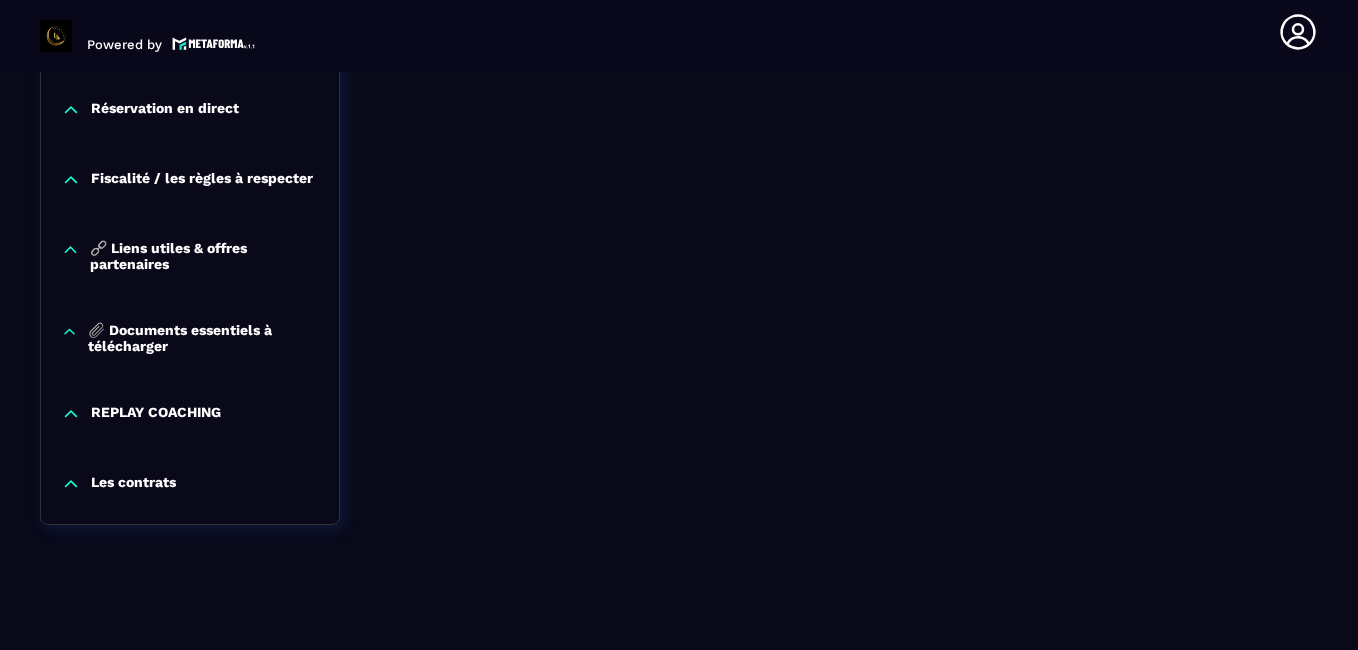 click 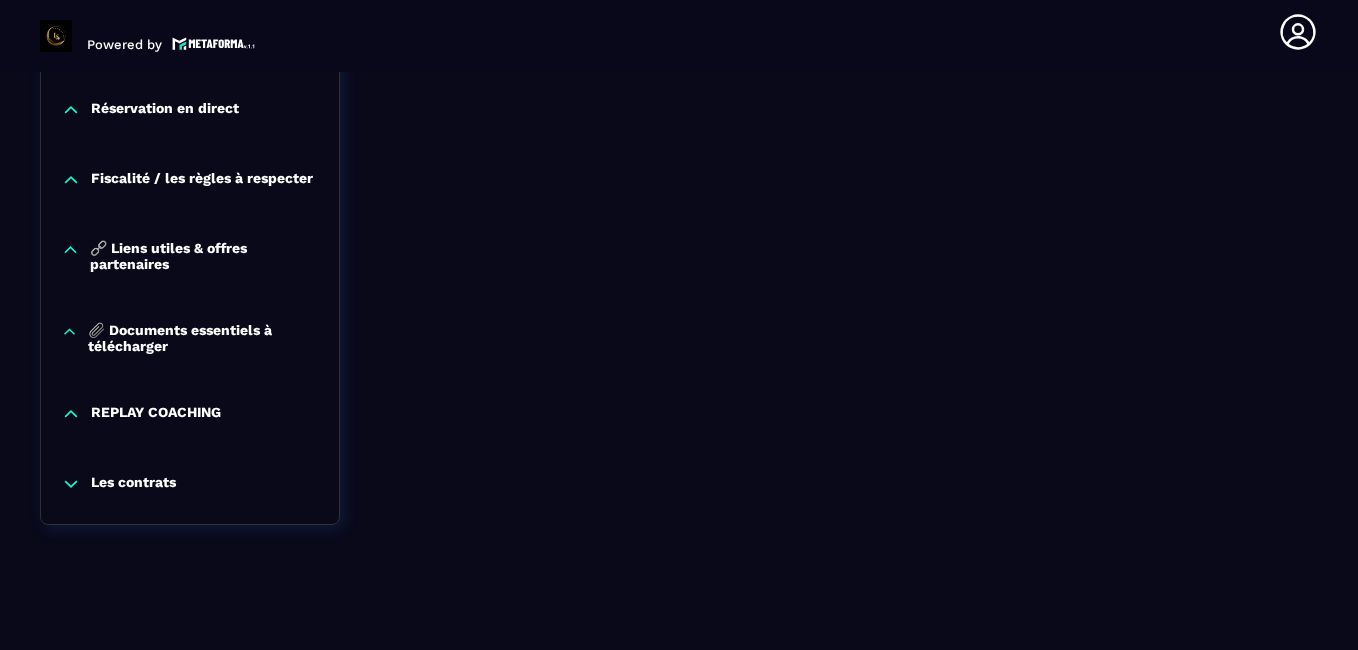 click on "Les contrats" at bounding box center (133, 484) 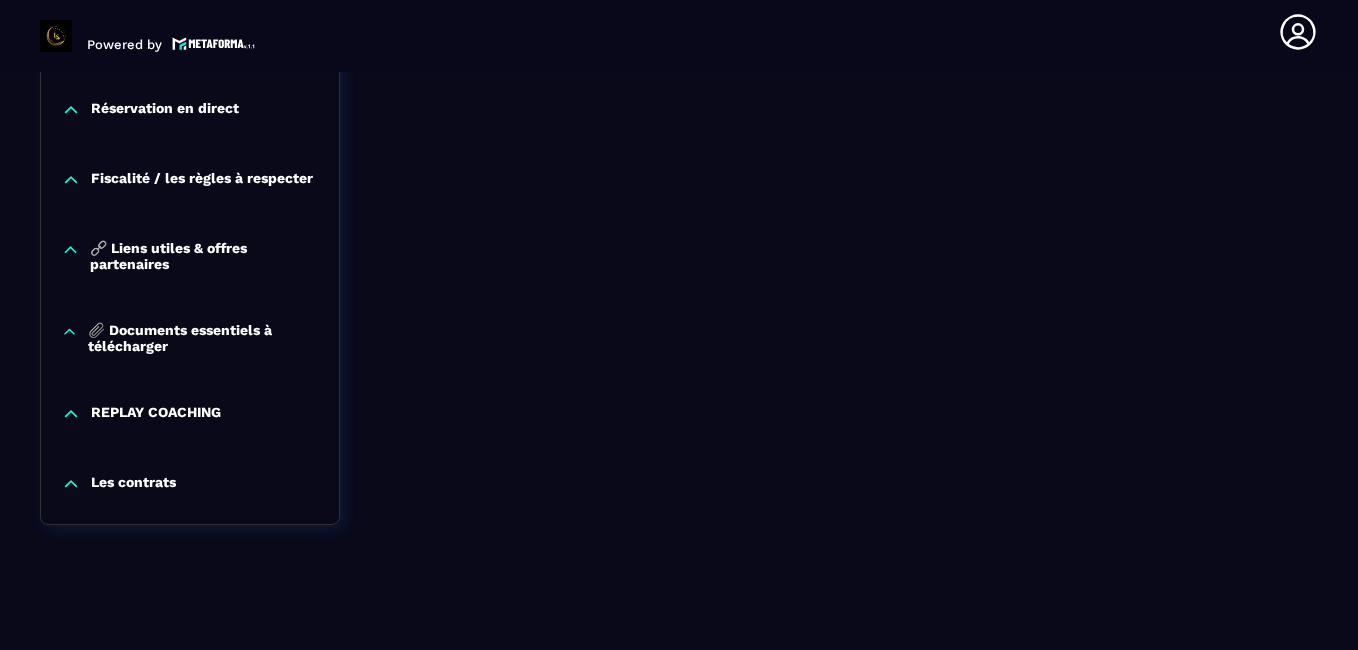 click on "Les contrats" at bounding box center (133, 484) 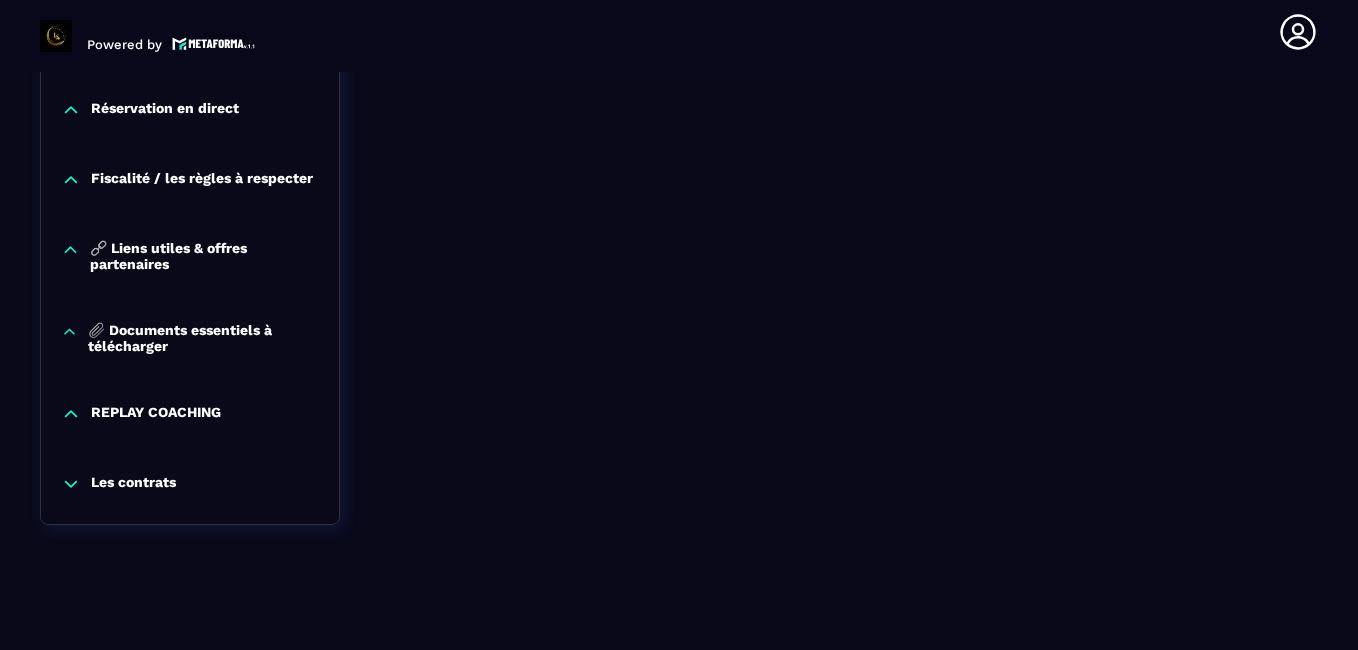 click 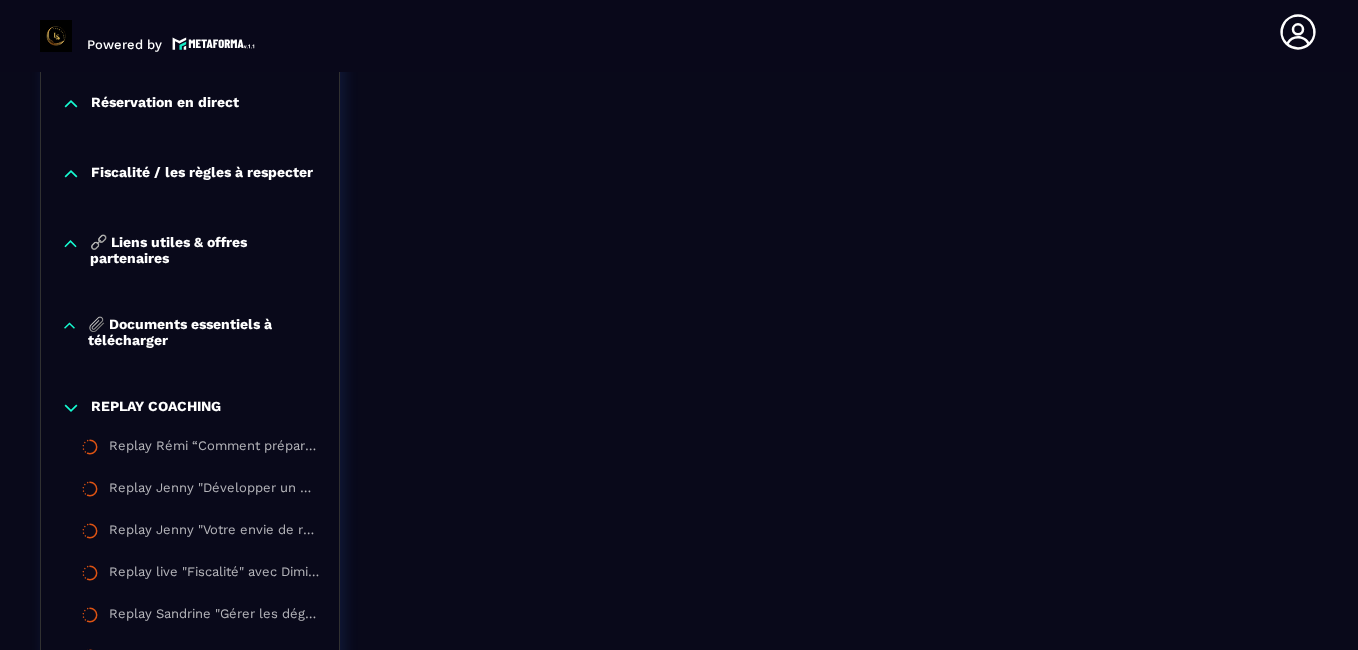 click 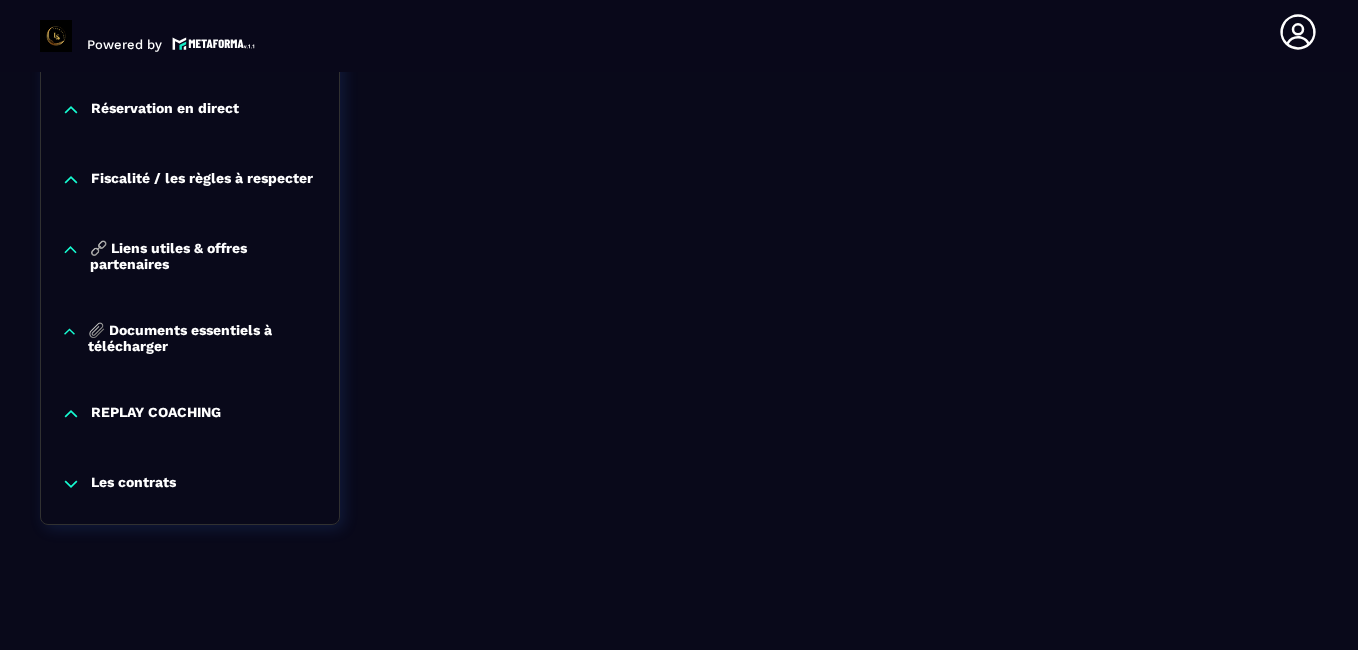 click 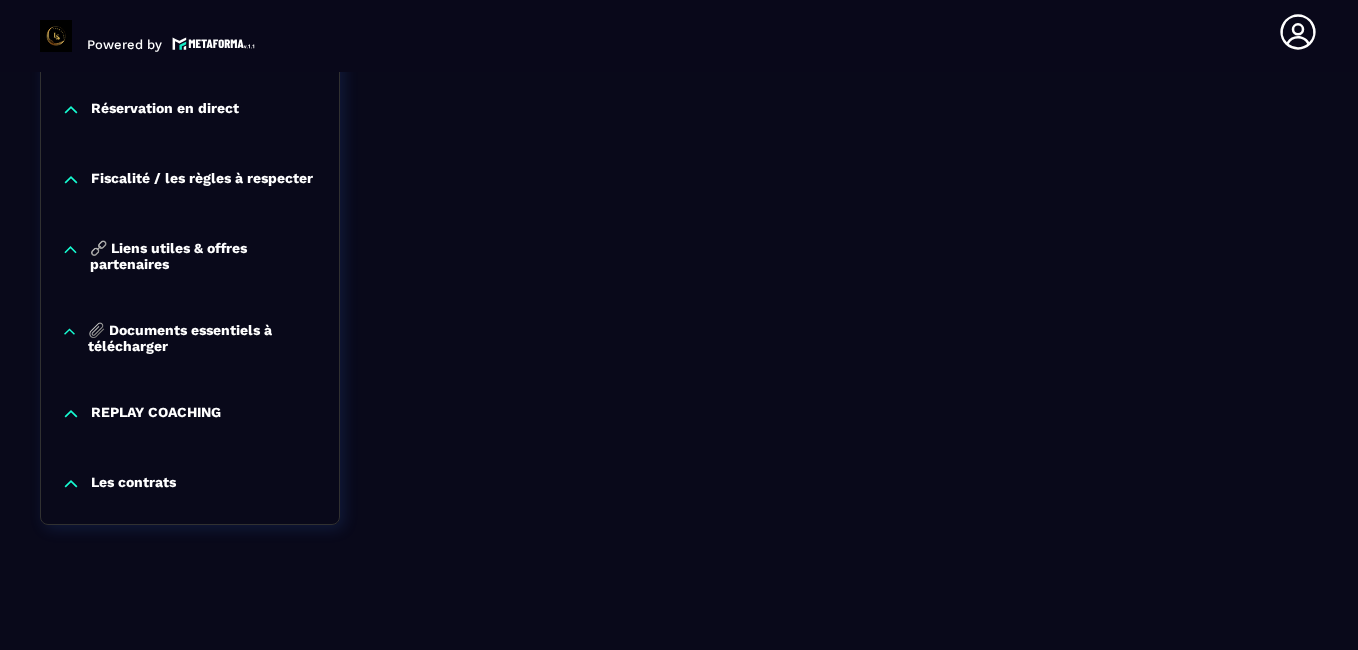 click 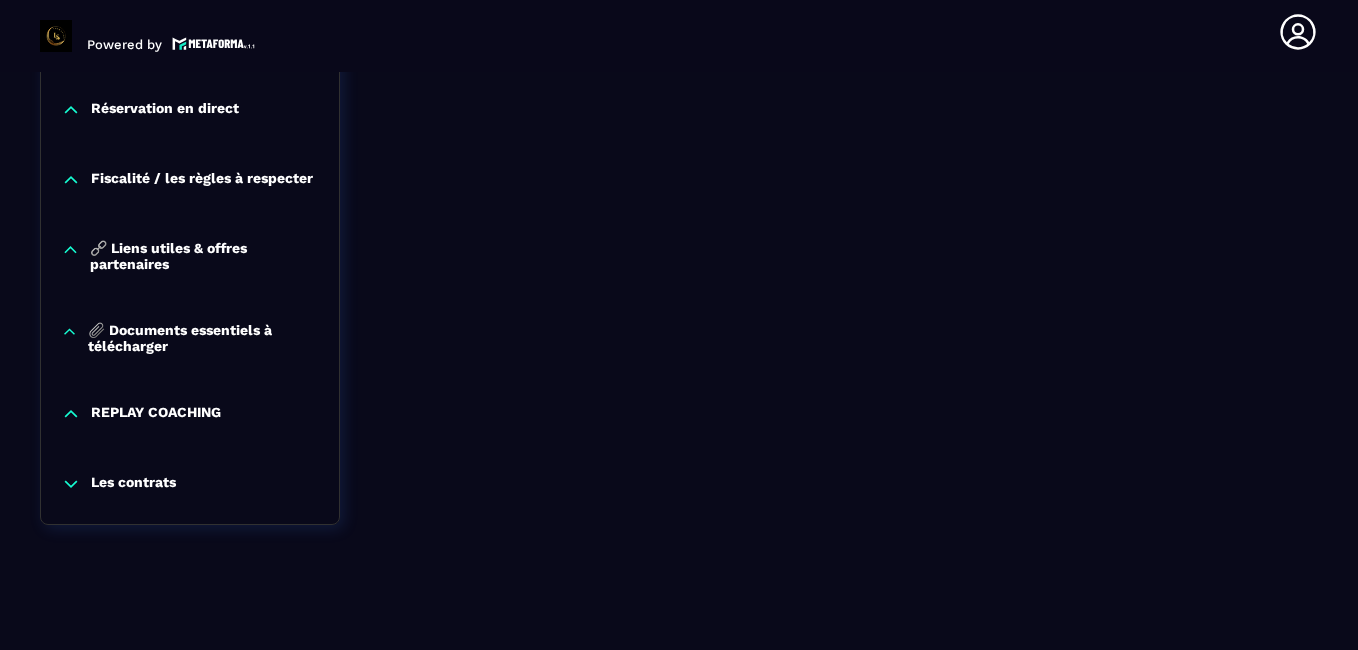 click on "Les contrats" at bounding box center (133, 484) 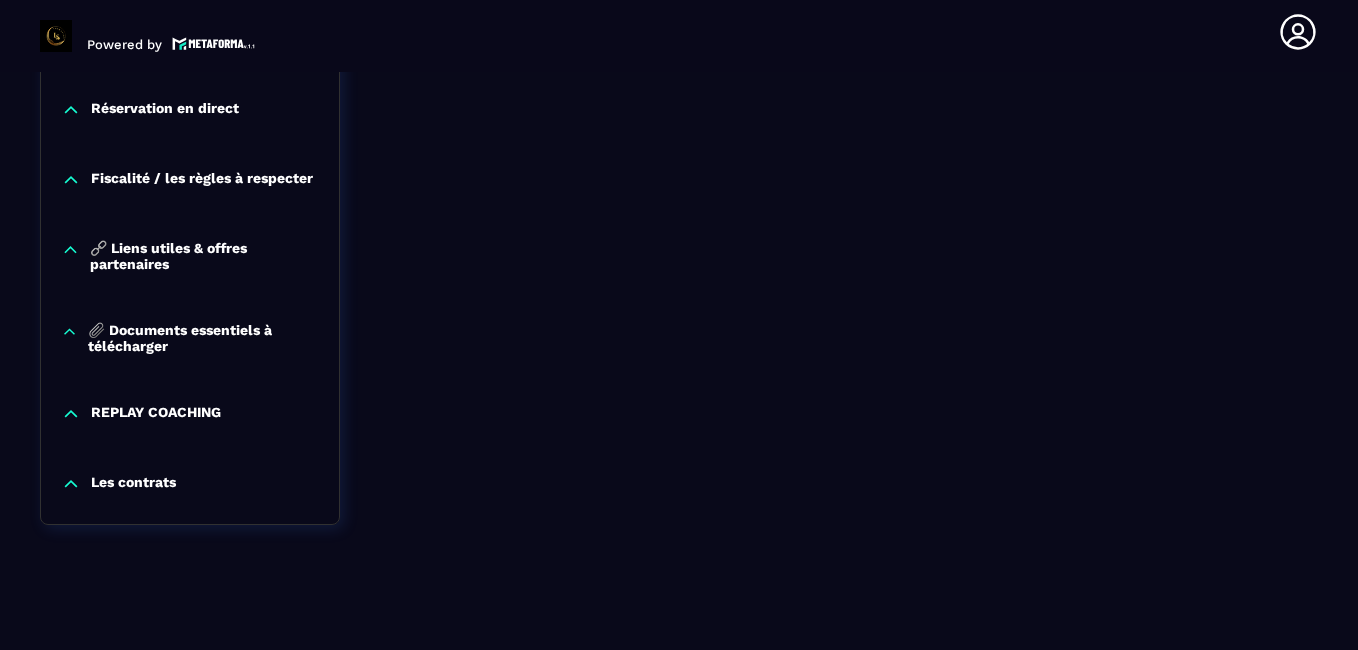 click on "Les contrats" at bounding box center (133, 484) 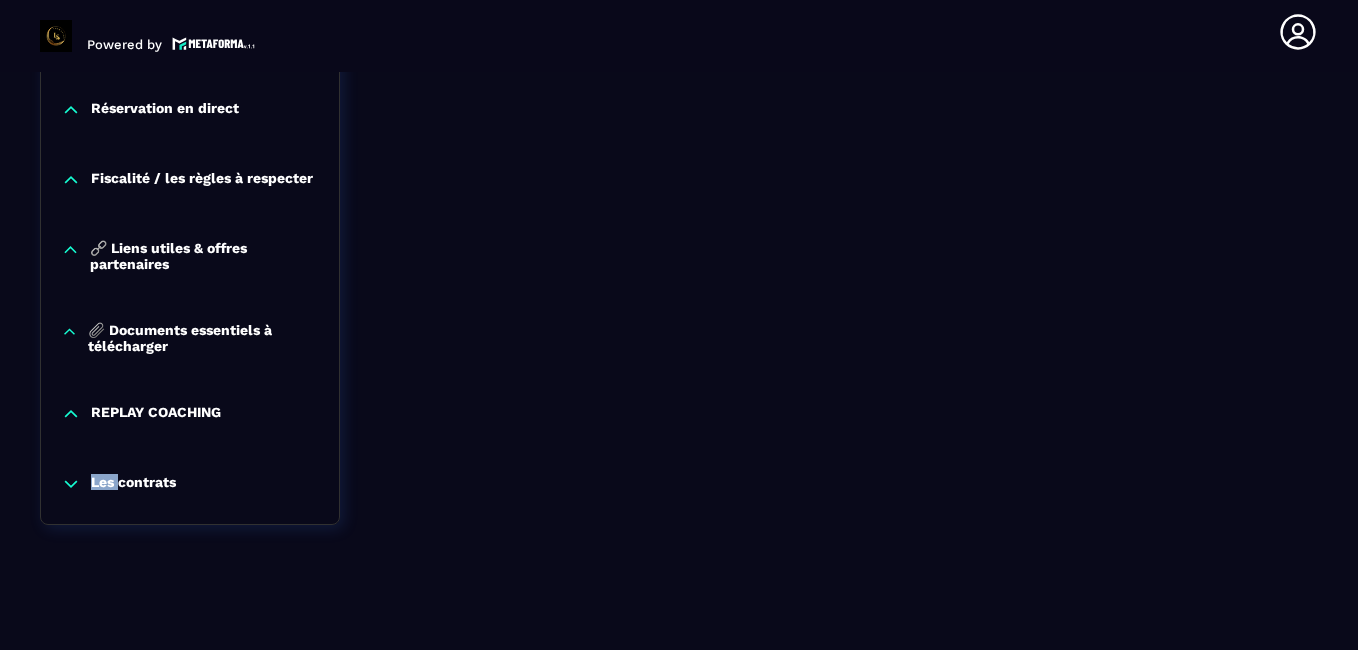 click on "Les contrats" at bounding box center [133, 484] 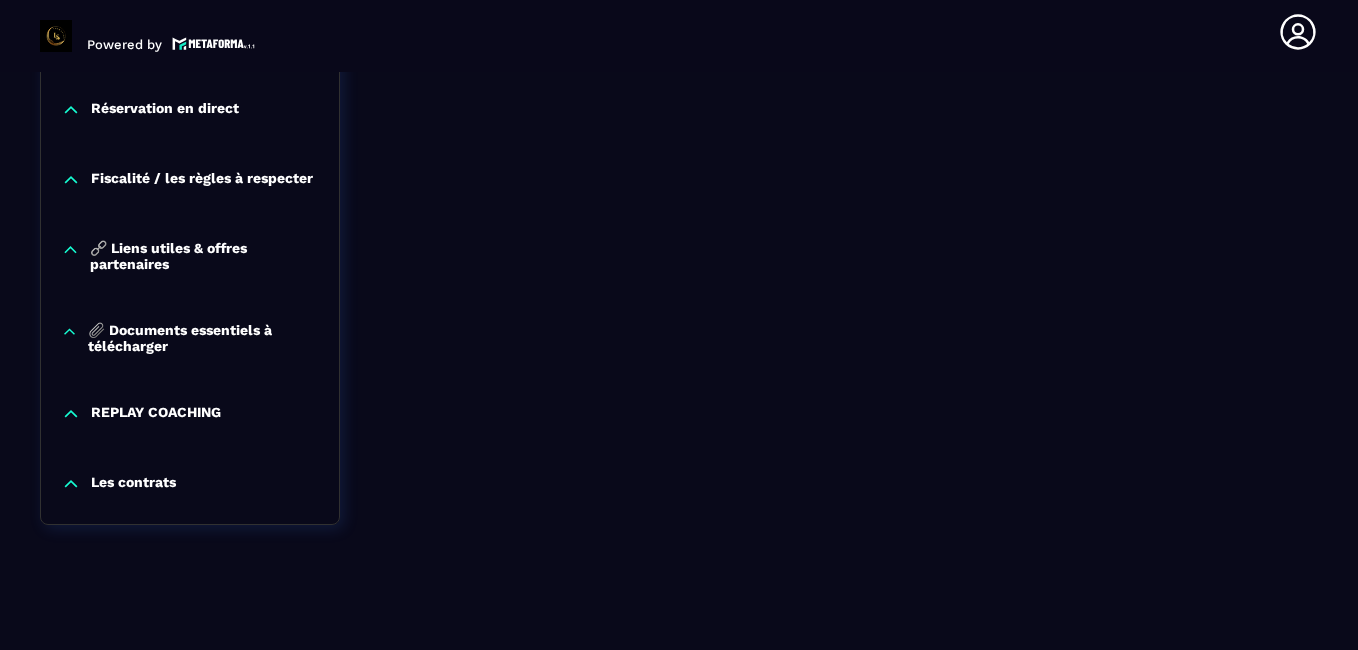 drag, startPoint x: 95, startPoint y: 474, endPoint x: 146, endPoint y: 486, distance: 52.392746 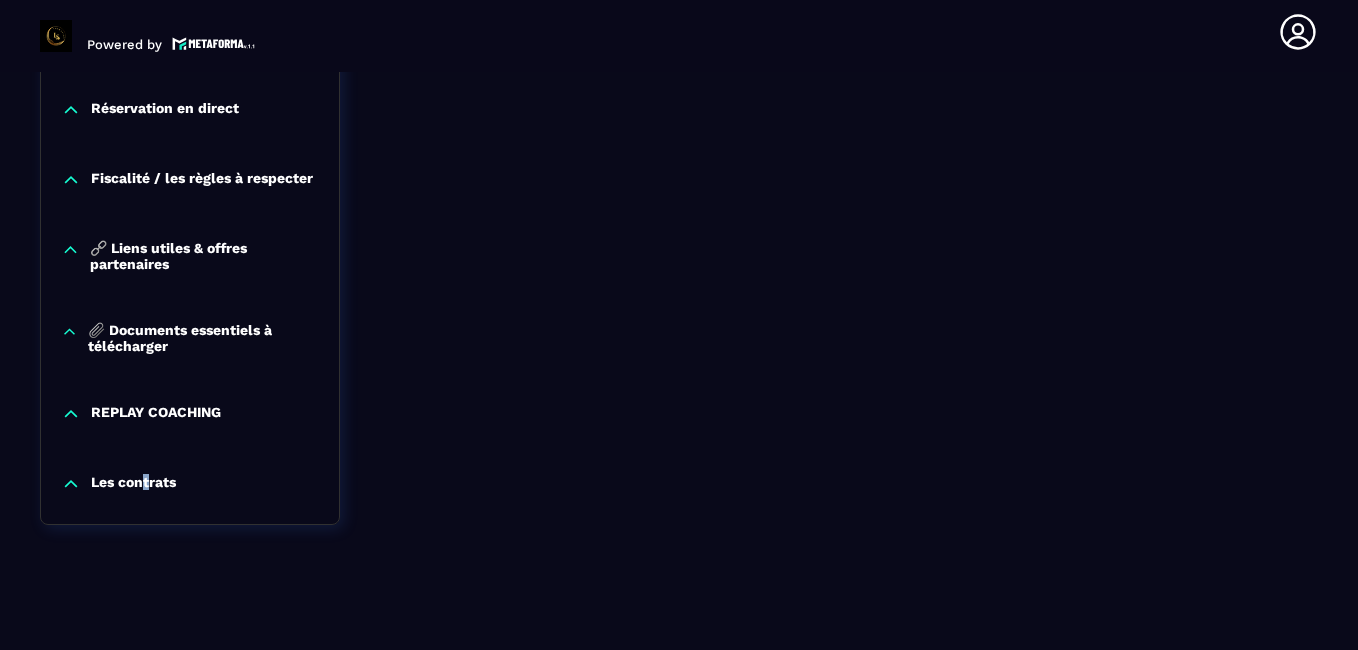 click on "Les contrats" at bounding box center [133, 484] 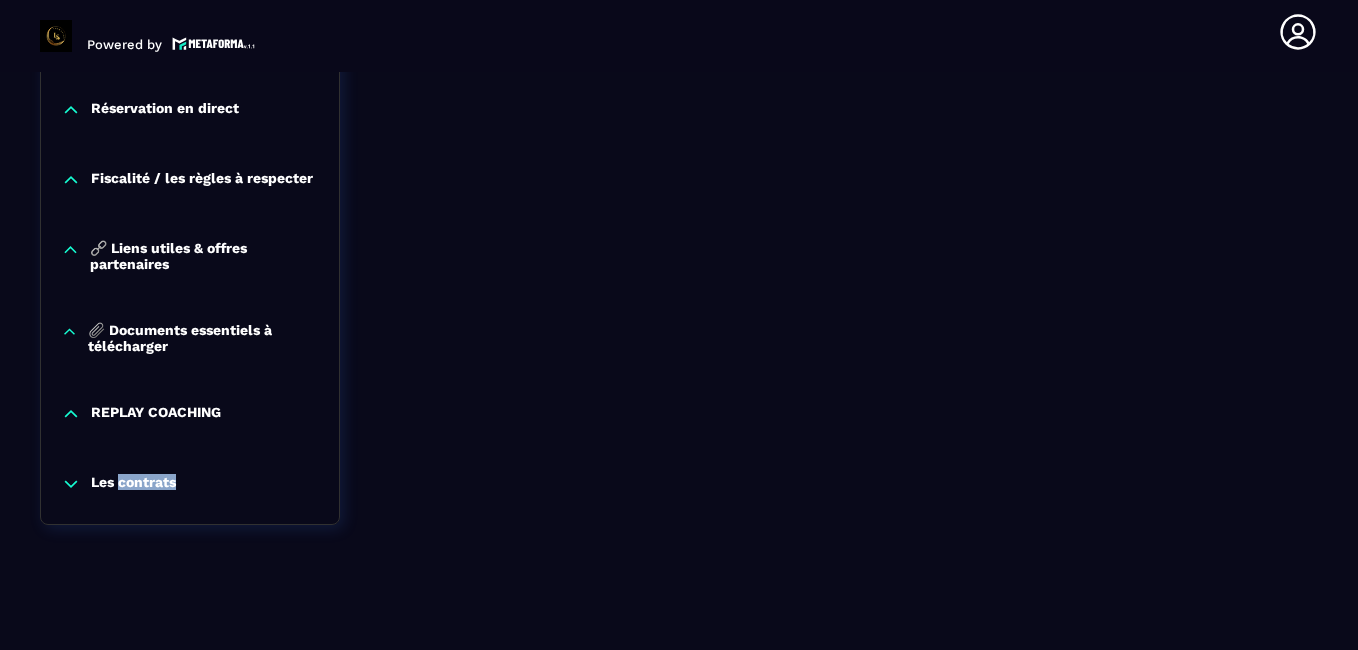 click on "Les contrats" at bounding box center [133, 484] 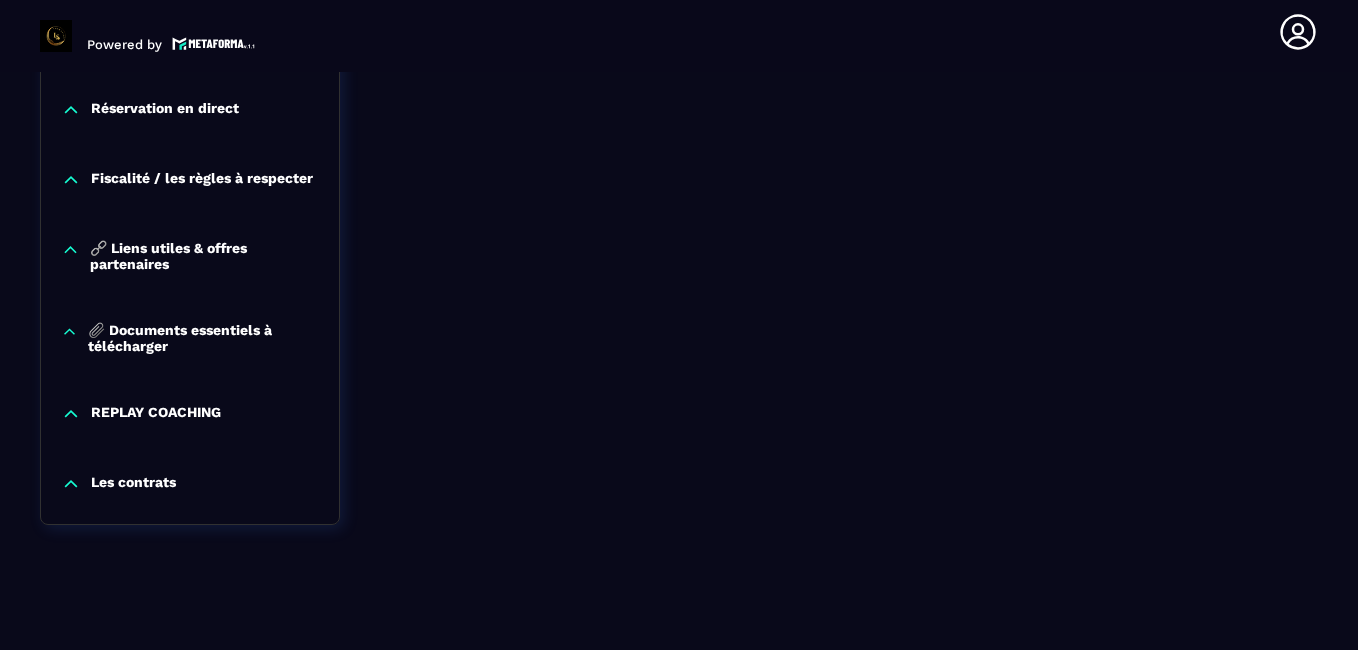 drag, startPoint x: 146, startPoint y: 486, endPoint x: 60, endPoint y: 335, distance: 173.77284 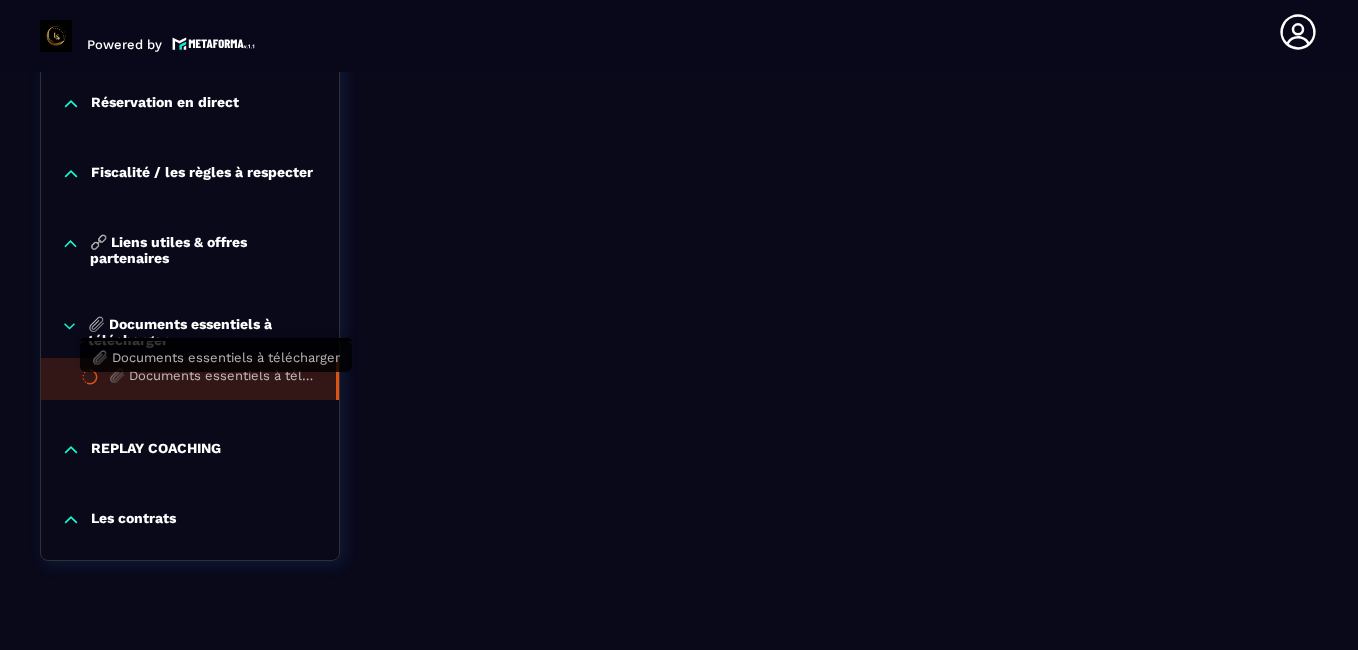 click on "📎 Documents essentiels à télécharger" at bounding box center (212, 379) 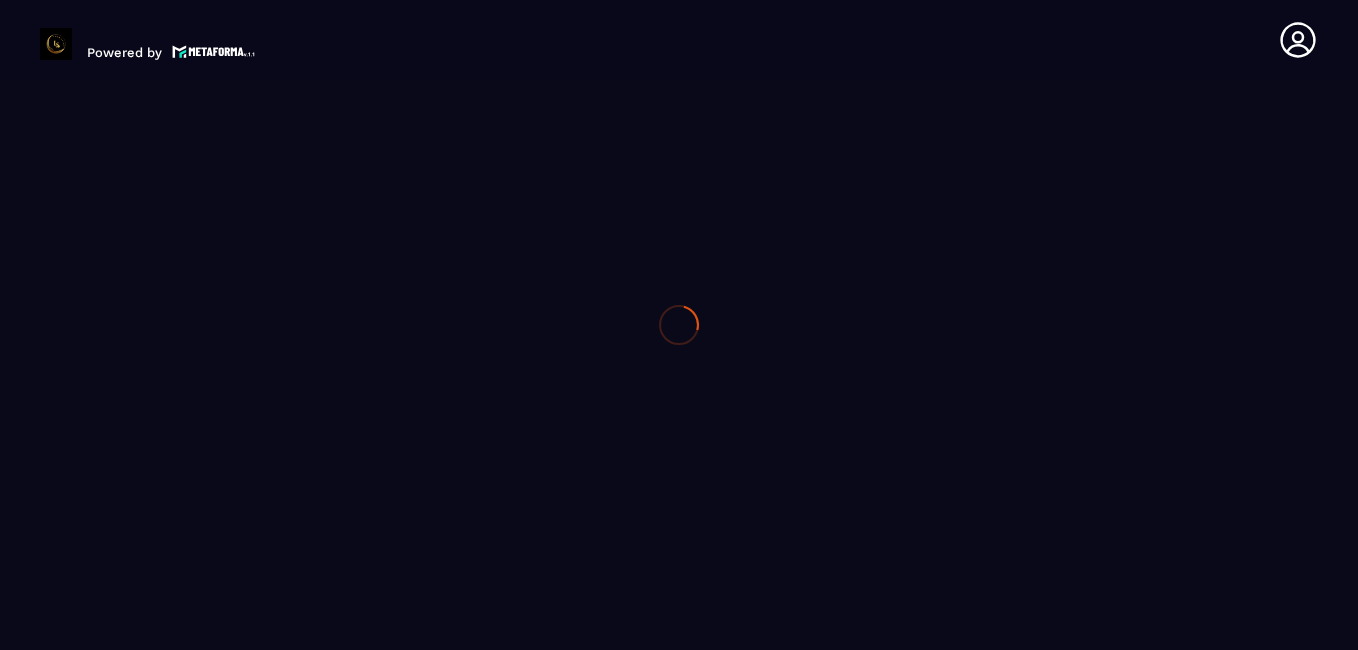 scroll, scrollTop: 0, scrollLeft: 0, axis: both 